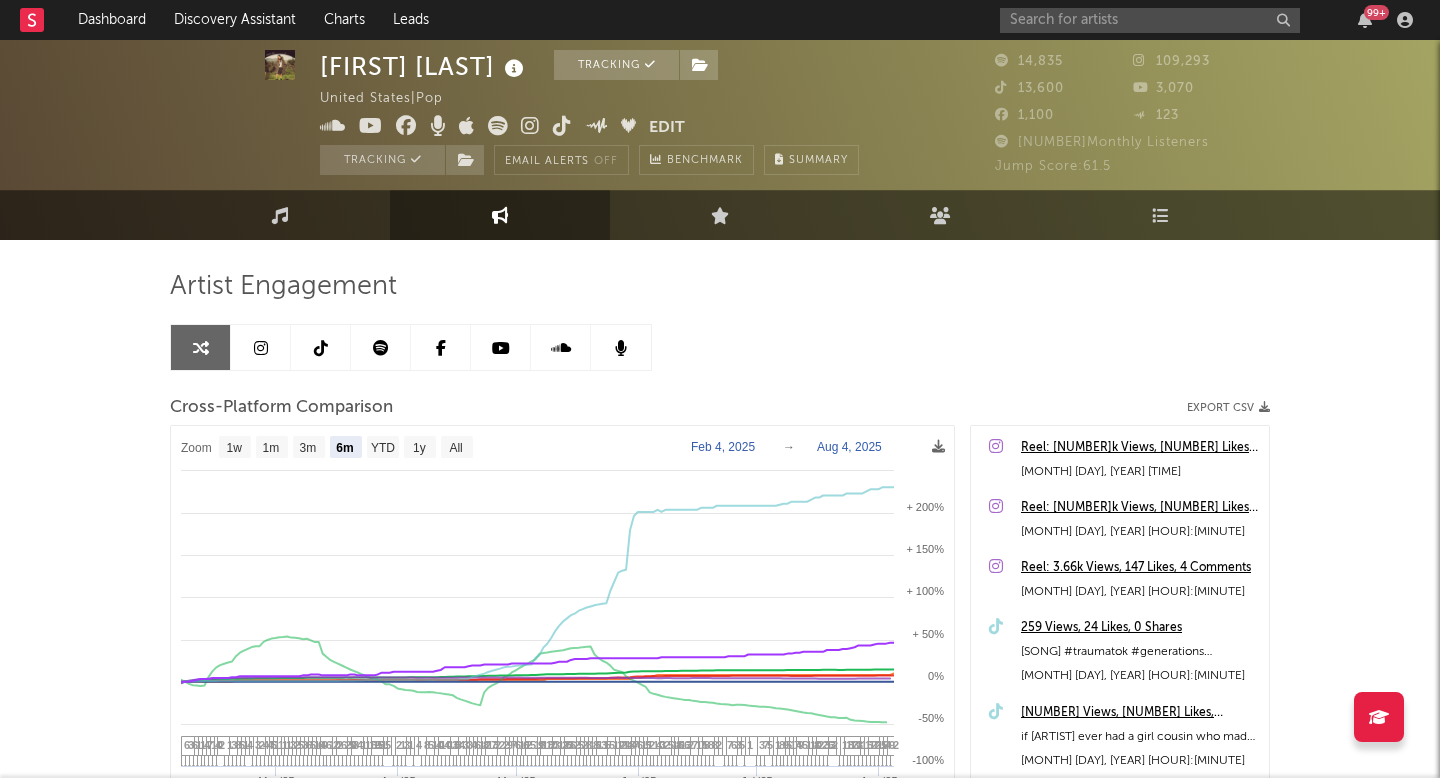 select on "6m" 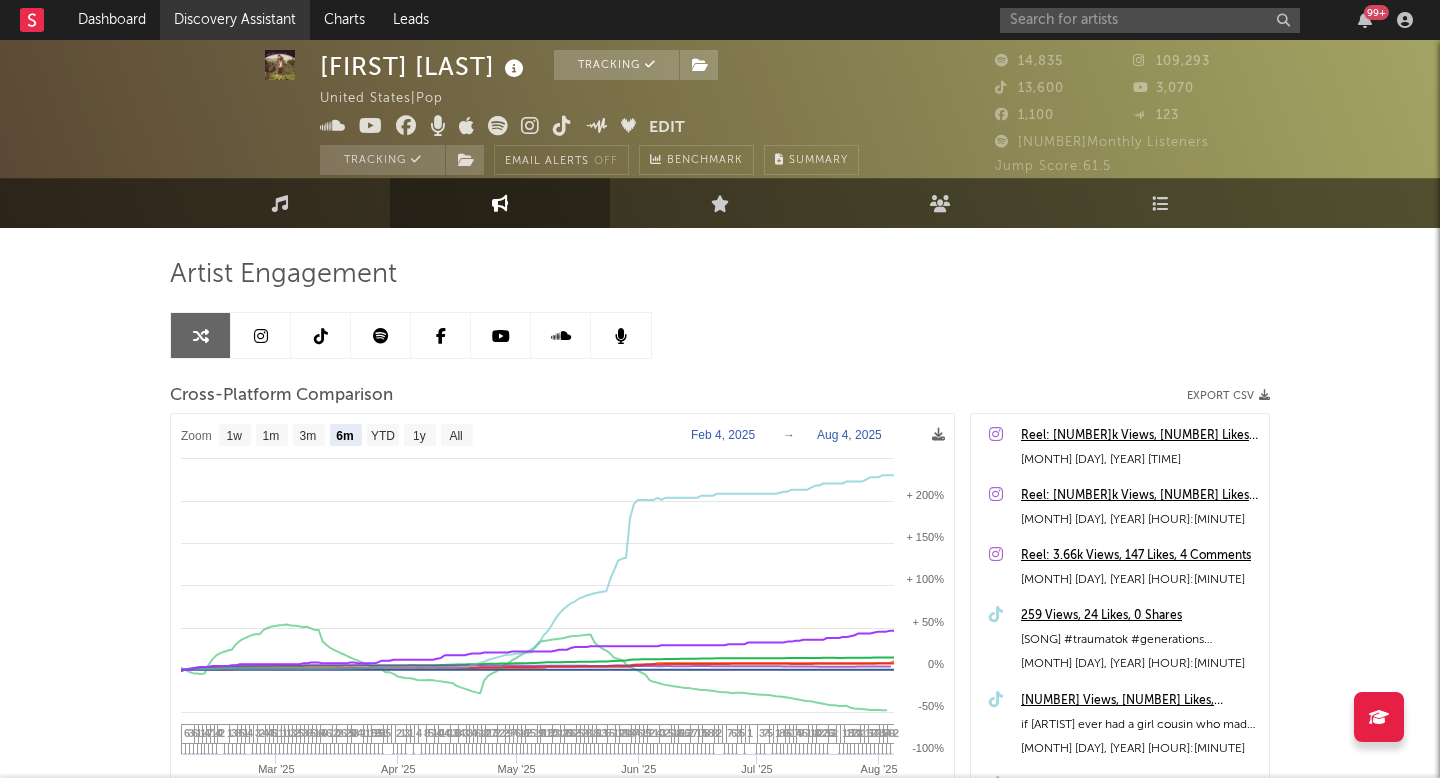 click on "Discovery Assistant" at bounding box center (235, 20) 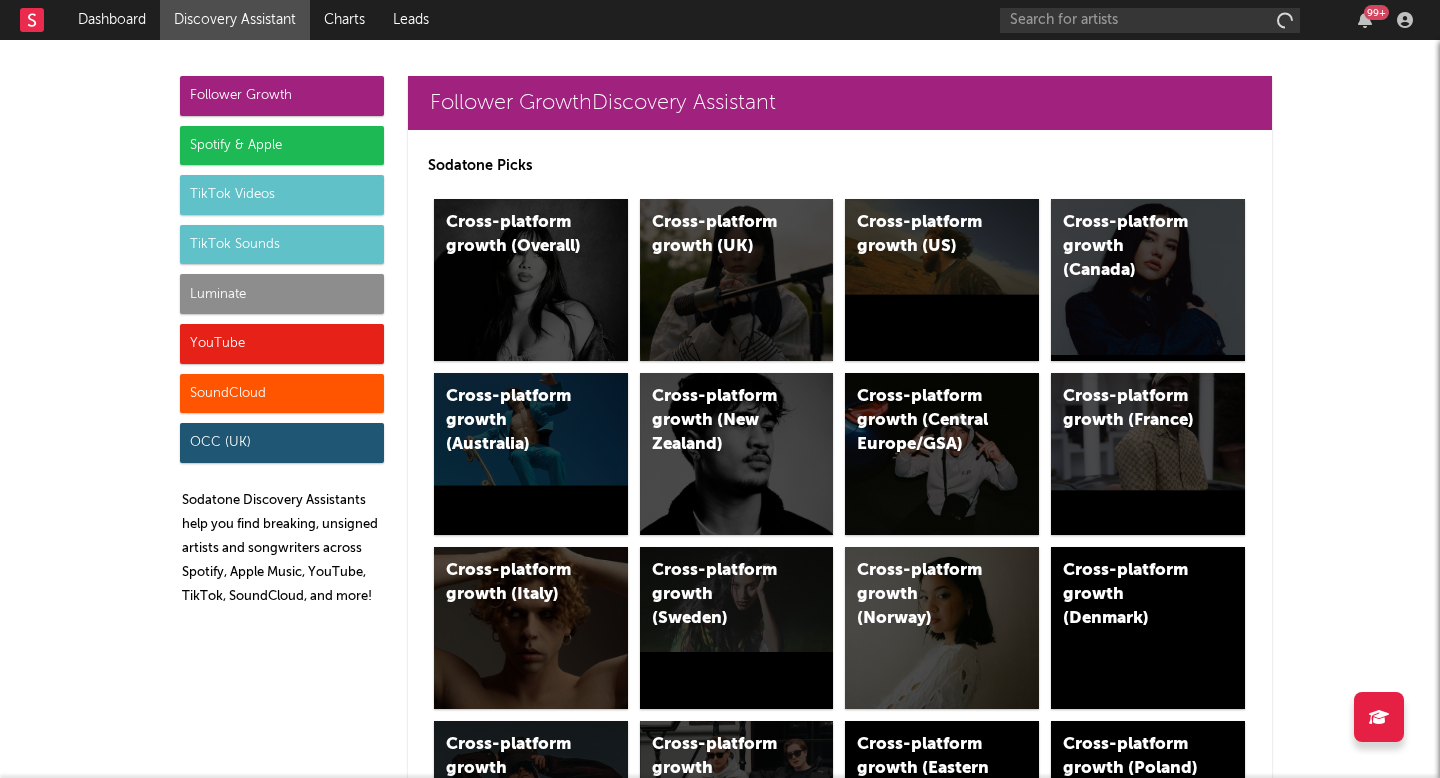 scroll, scrollTop: 0, scrollLeft: 0, axis: both 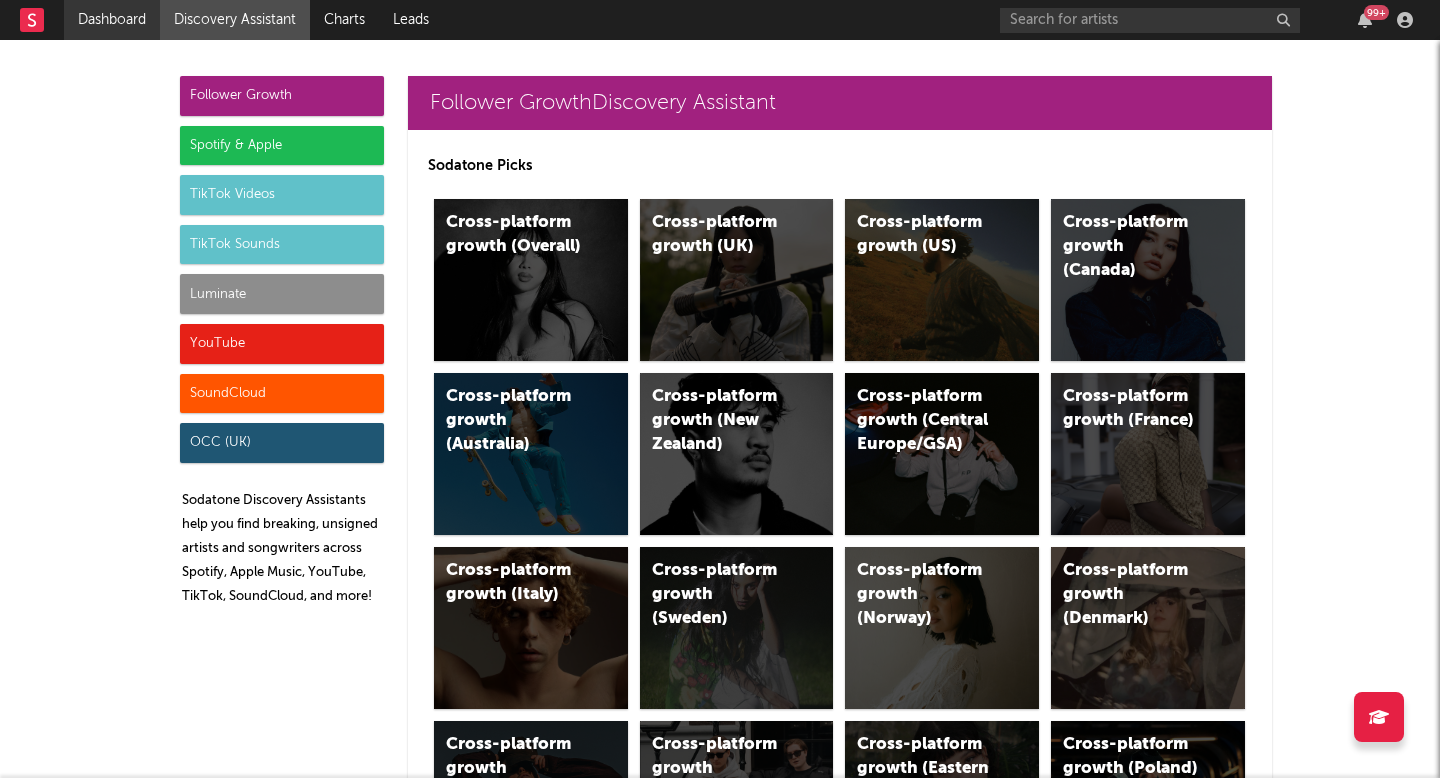 click on "Dashboard" at bounding box center [112, 20] 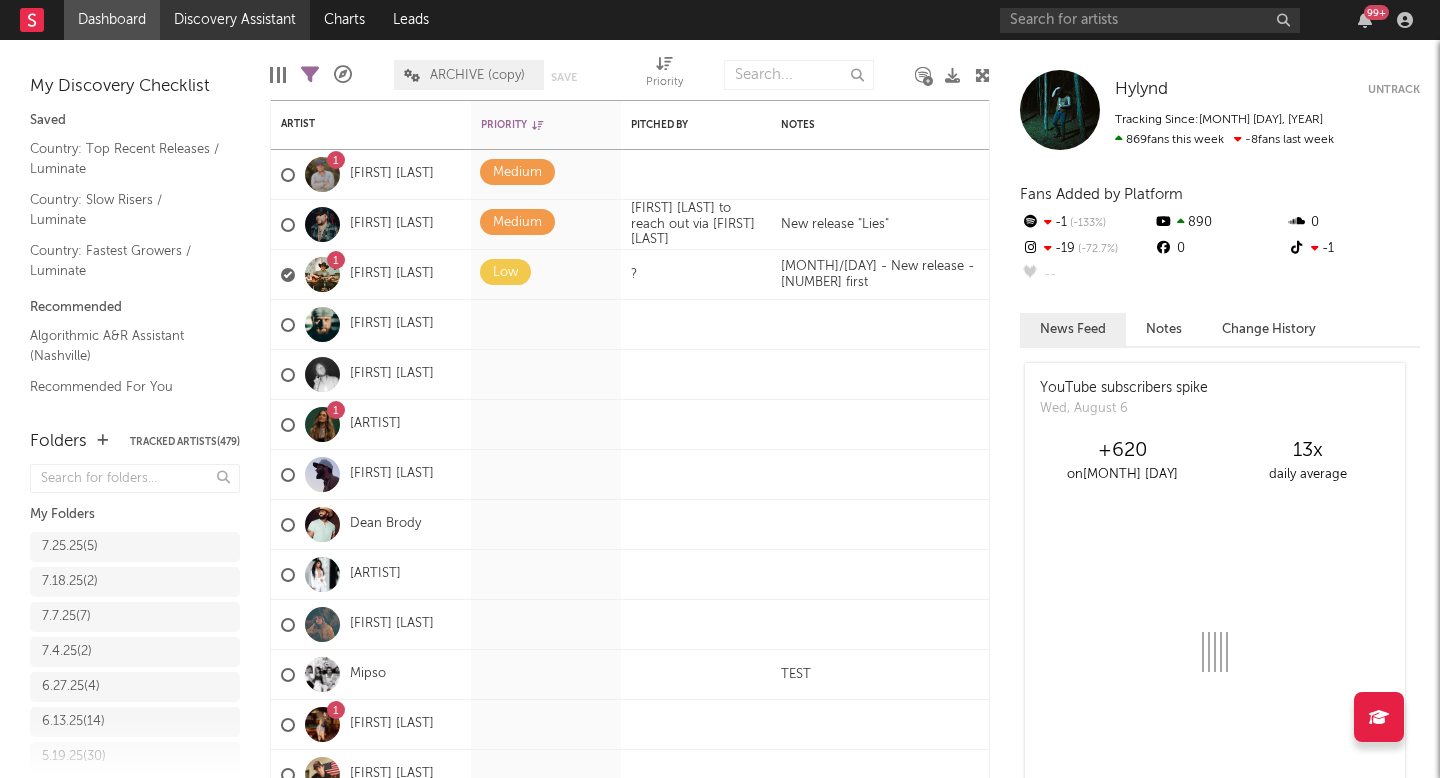 click on "Discovery Assistant" at bounding box center (235, 20) 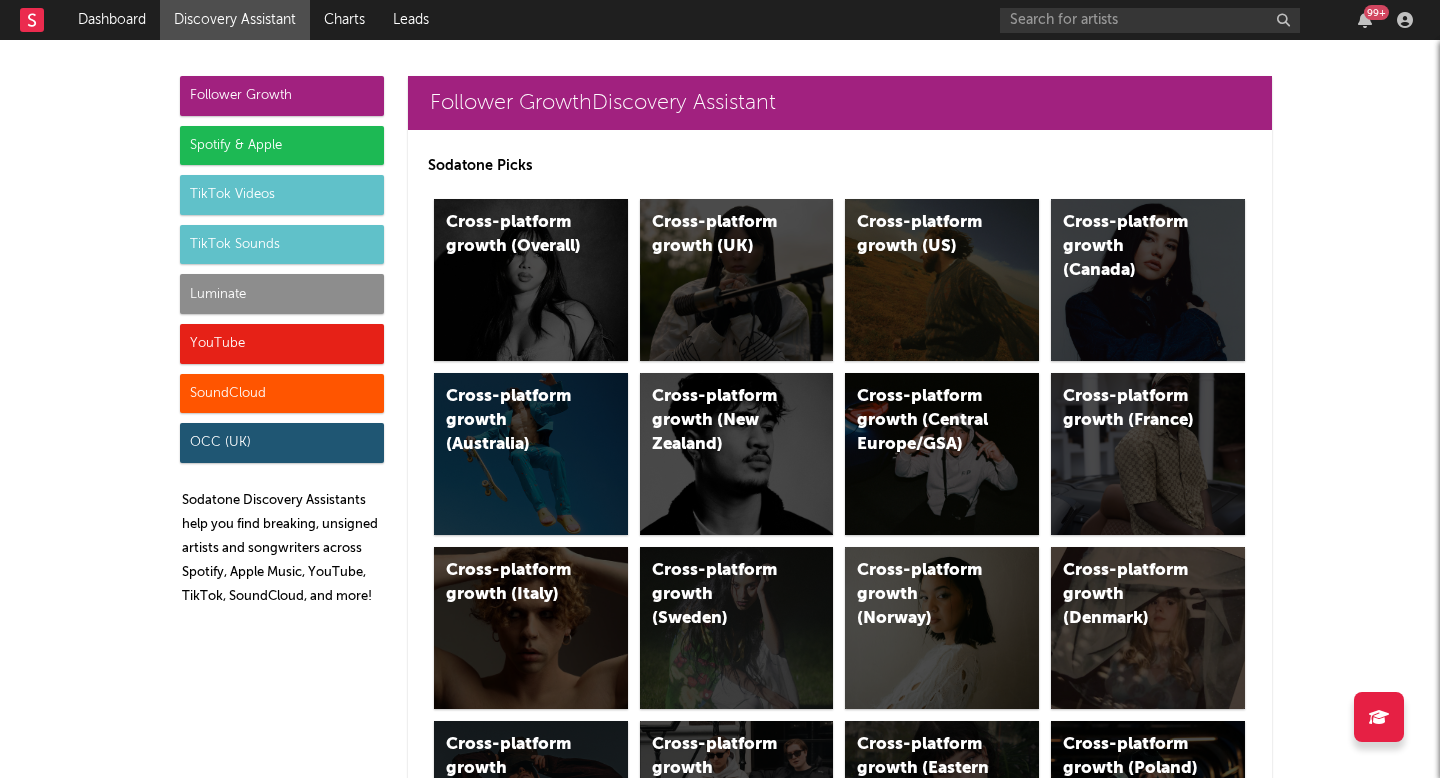 click on "Luminate" at bounding box center (282, 294) 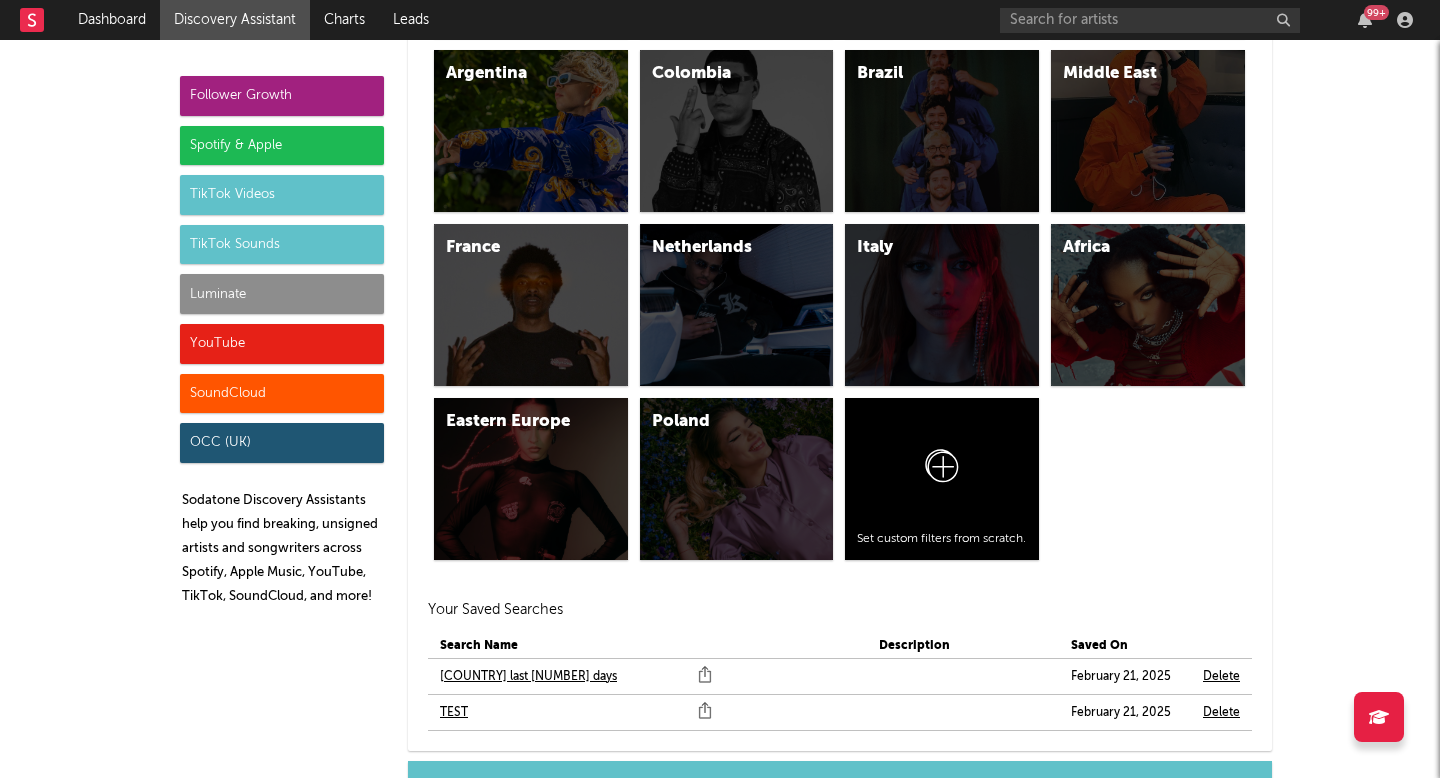 scroll, scrollTop: 9529, scrollLeft: 0, axis: vertical 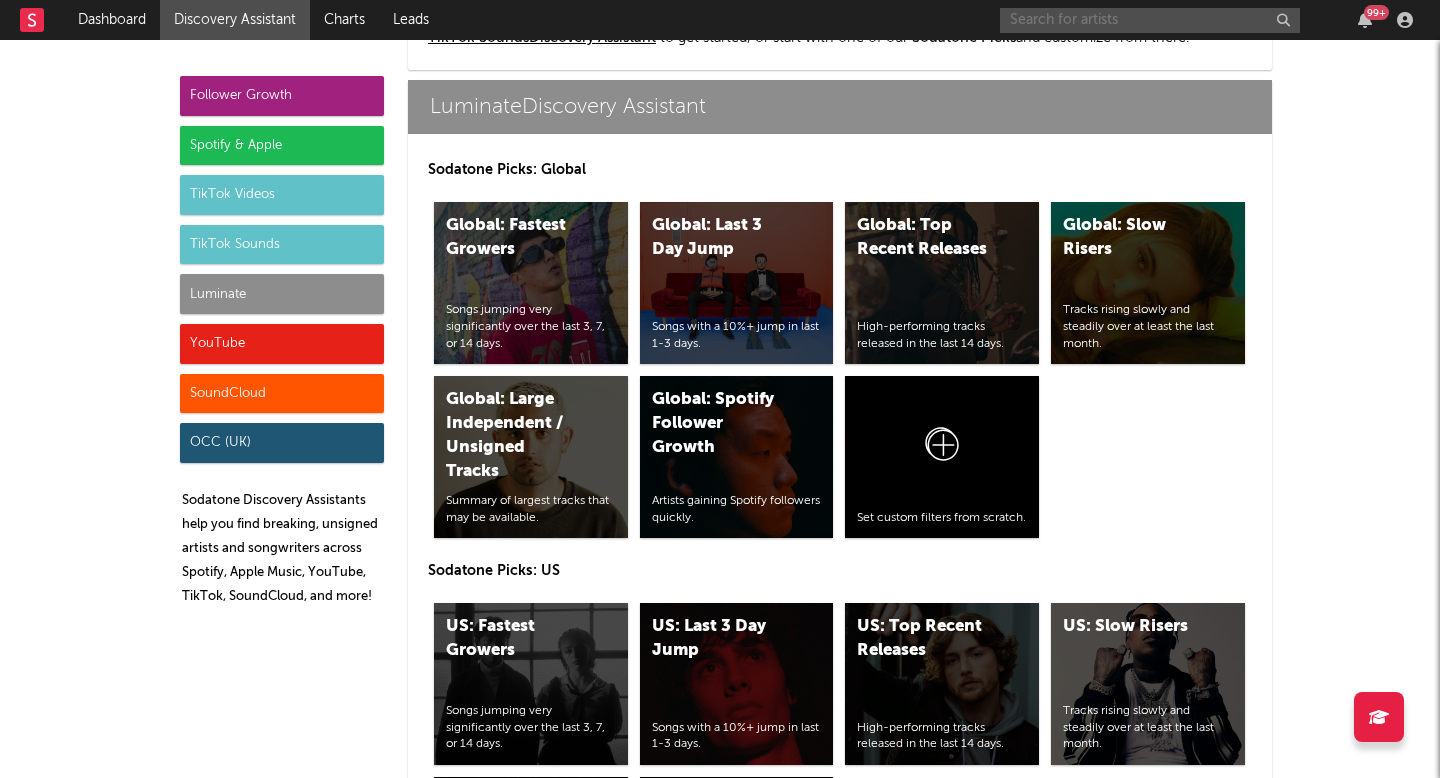 click at bounding box center [1150, 20] 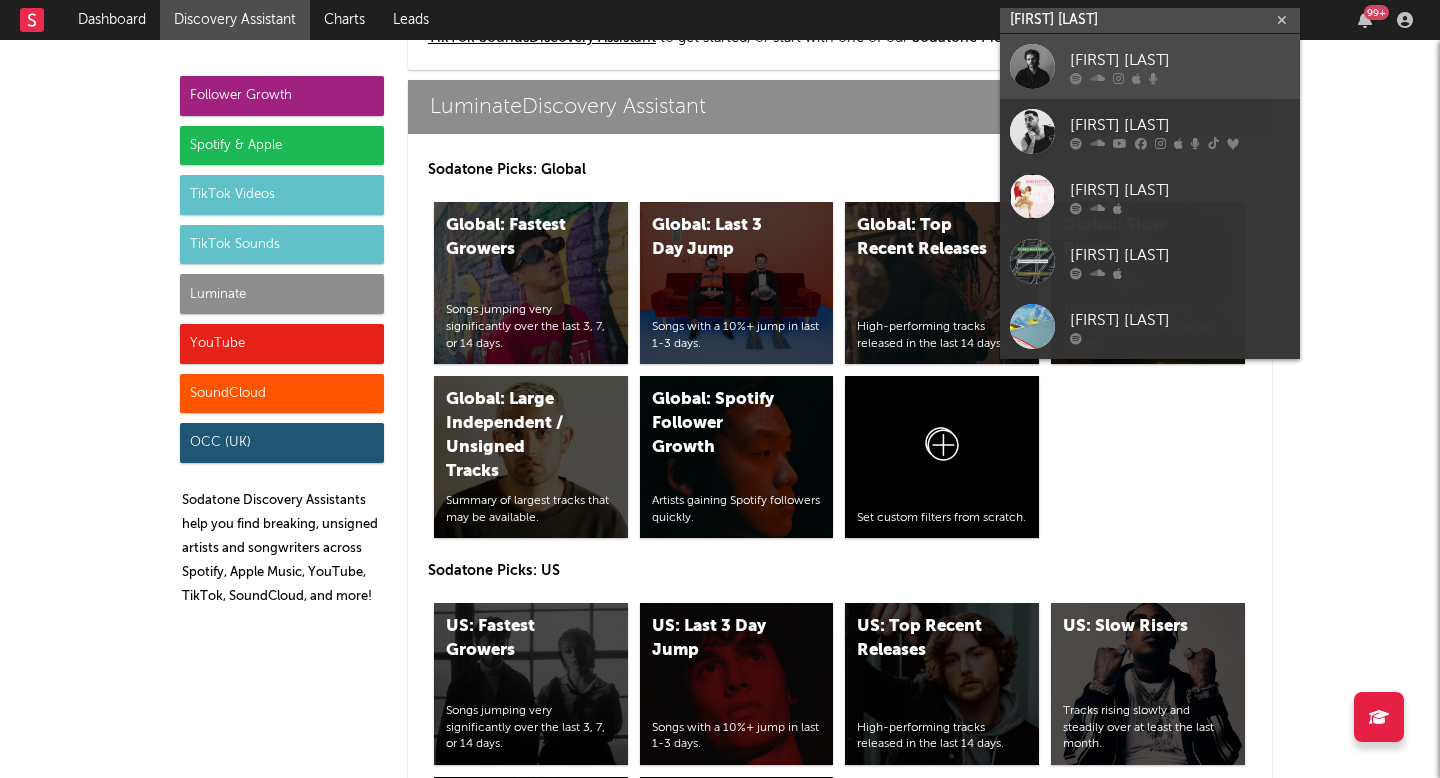 type on "[FIRST] [LAST]" 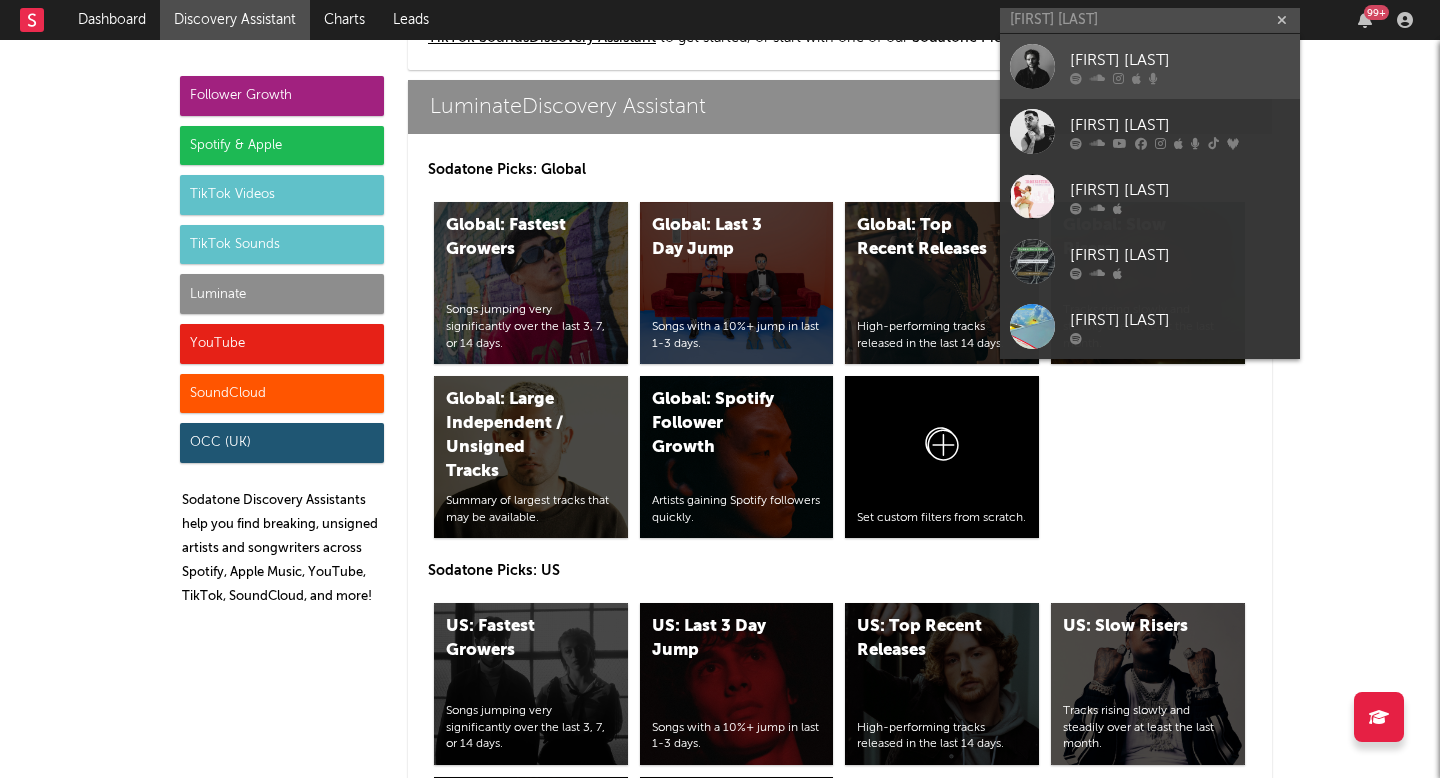 click at bounding box center [1180, 78] 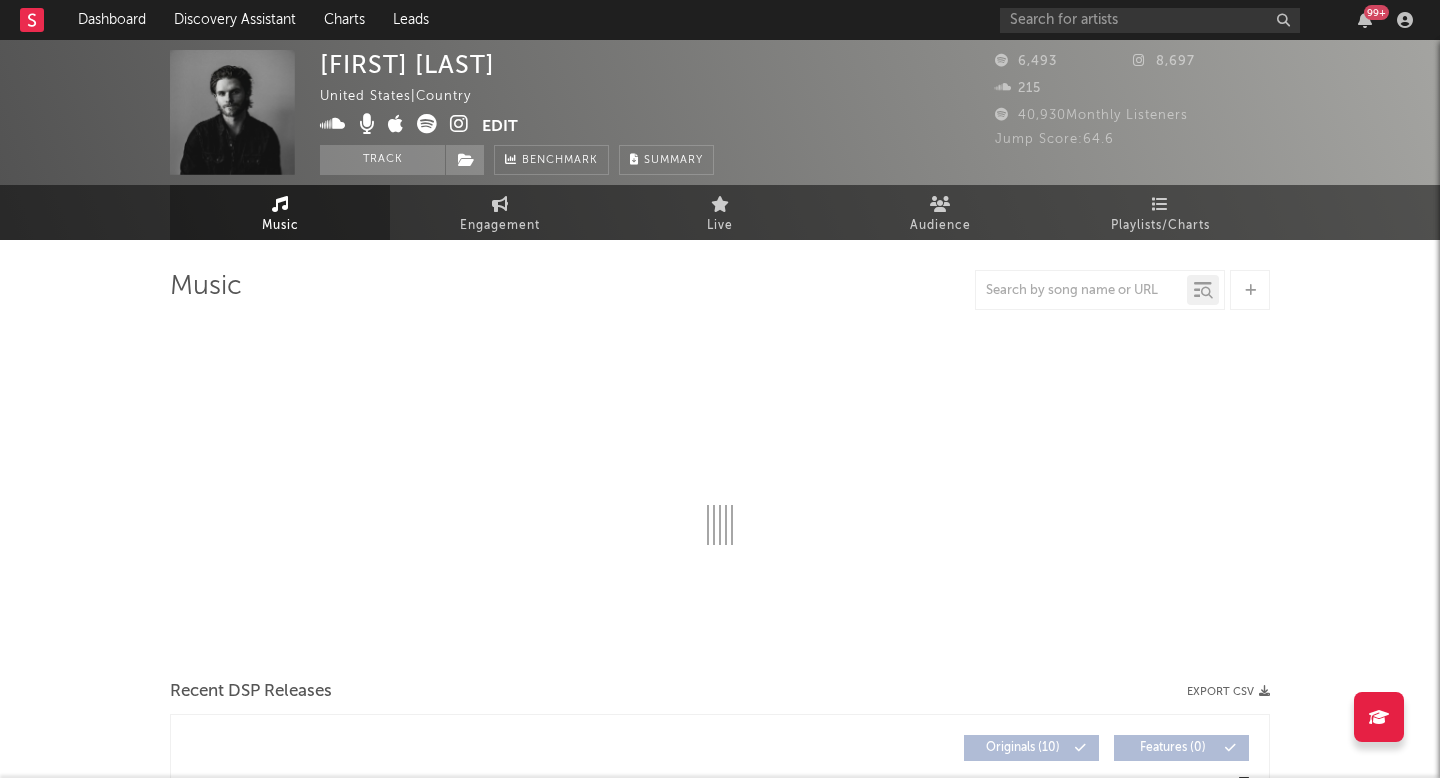 select on "6m" 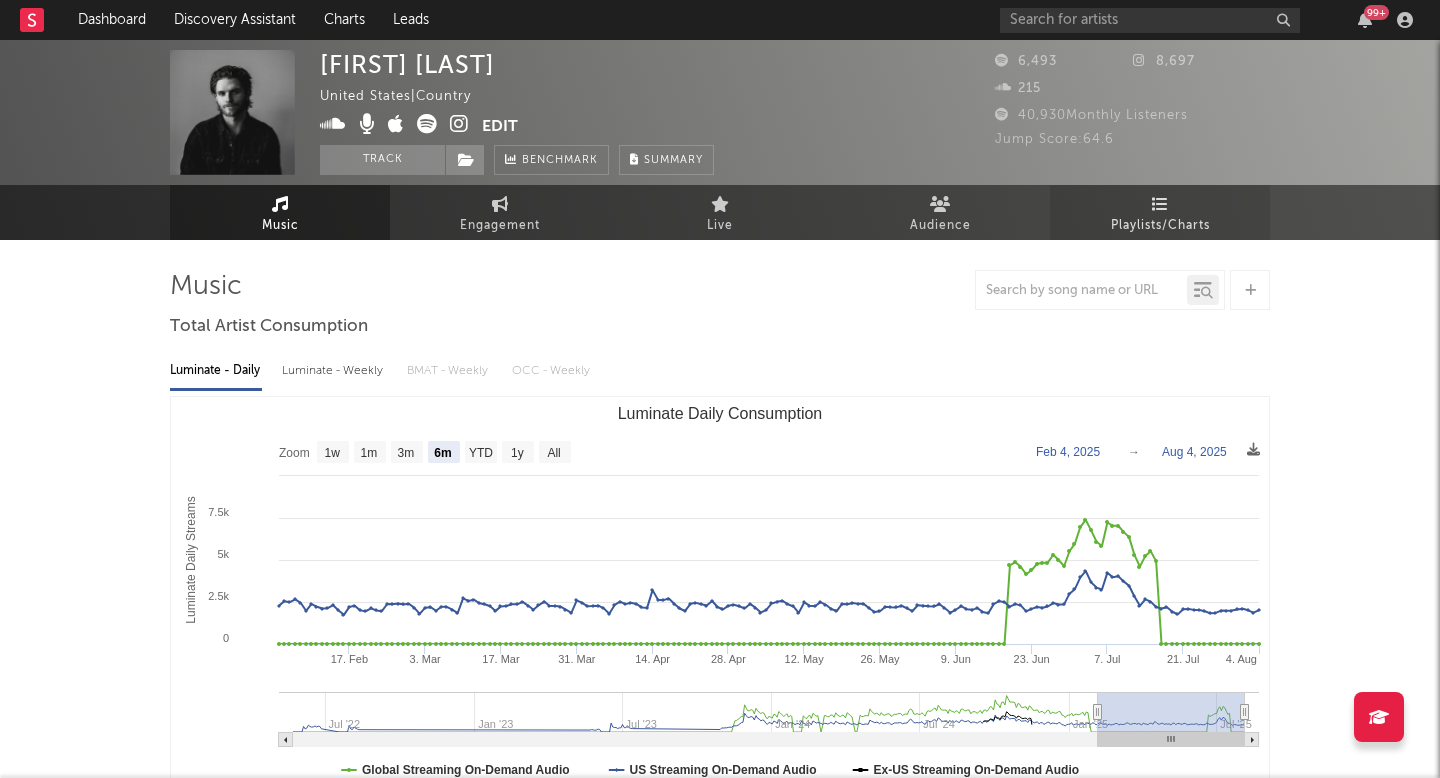 click on "Playlists/Charts" at bounding box center [1160, 226] 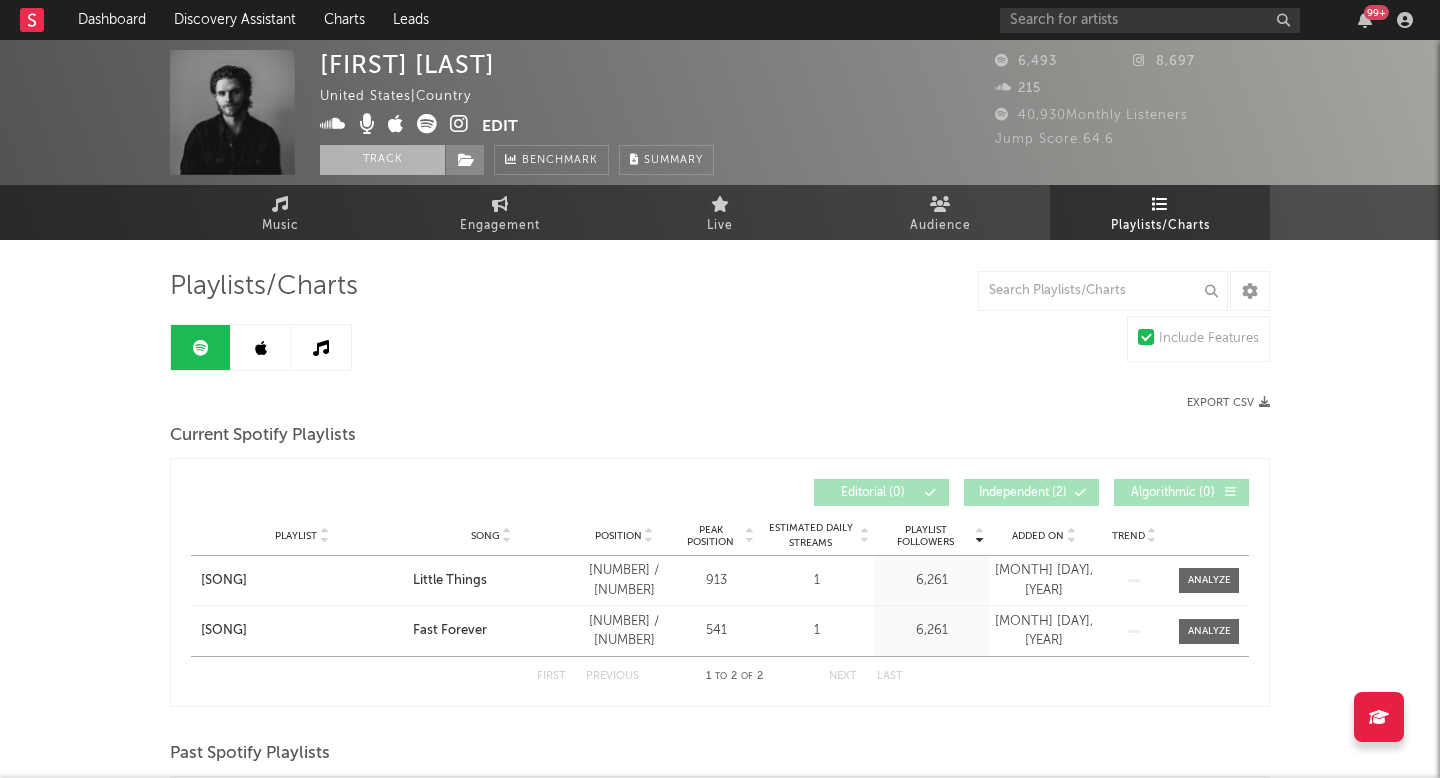 click on "Track" at bounding box center (382, 160) 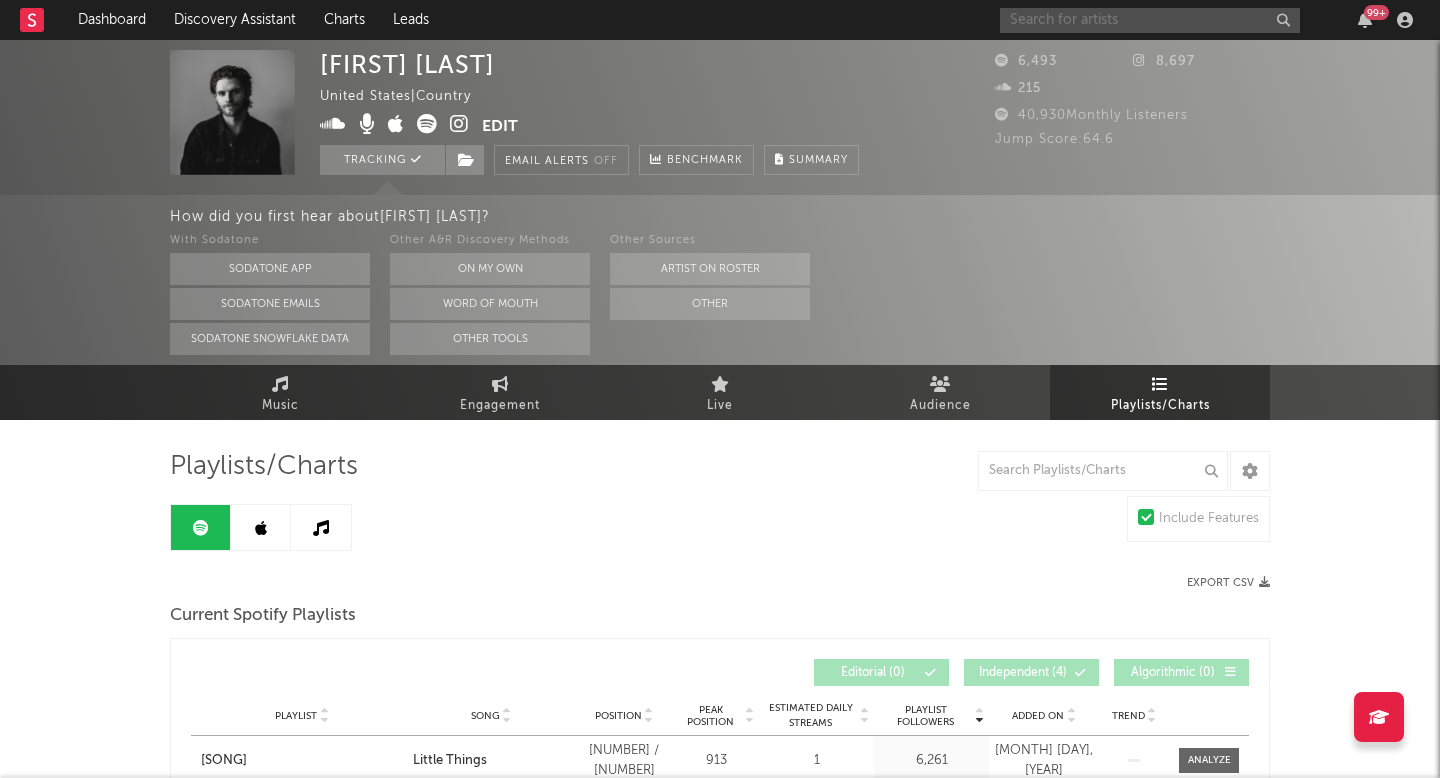 click at bounding box center (1150, 20) 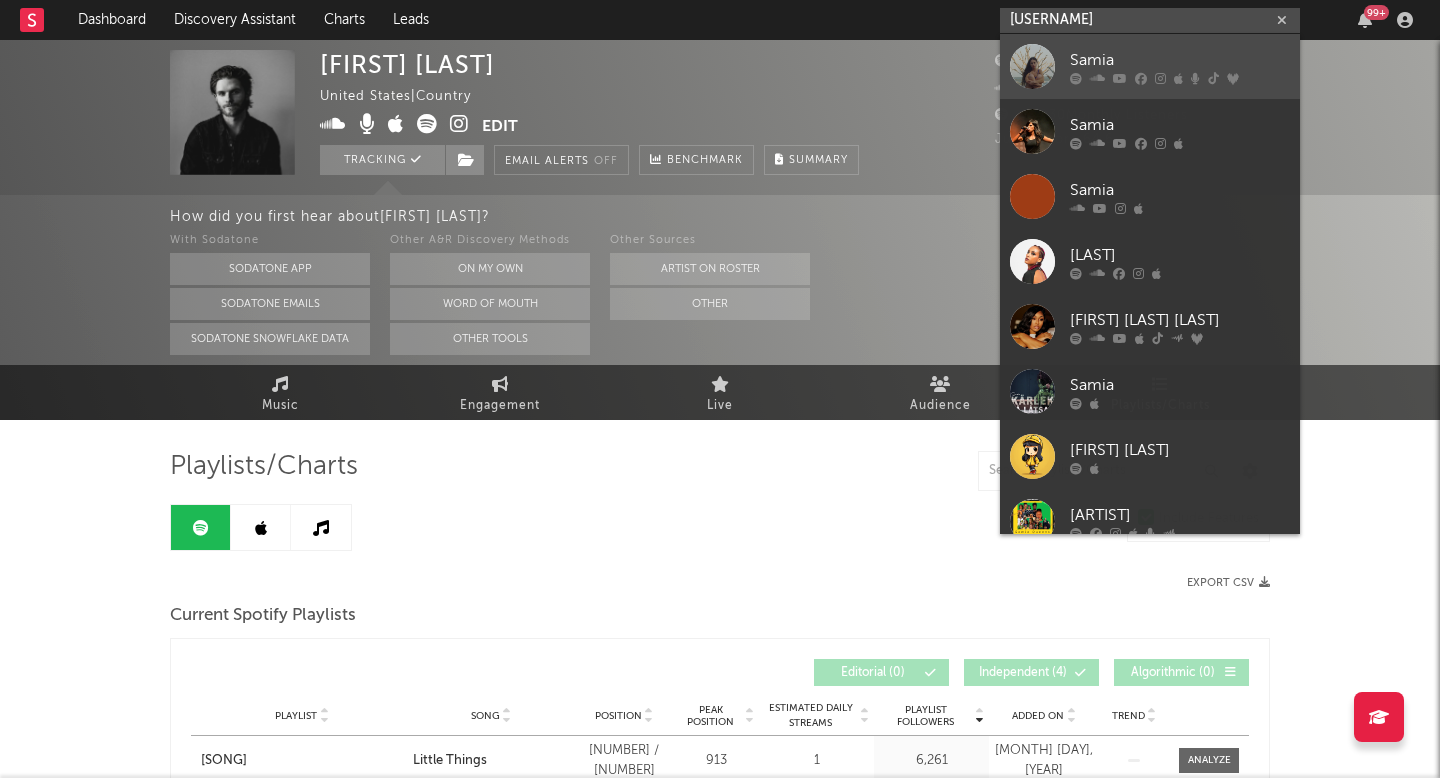 type on "[USERNAME]" 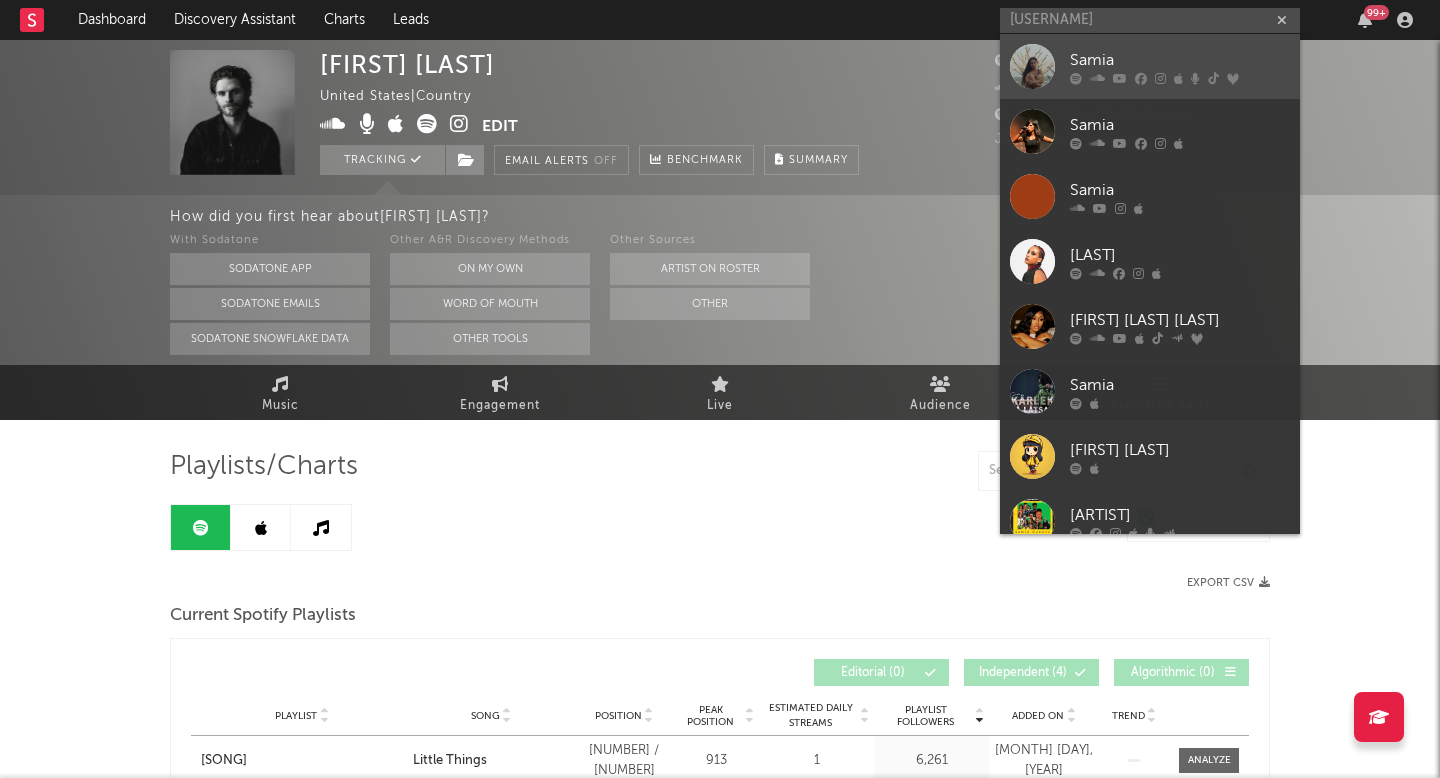 click on "Samia" at bounding box center (1180, 60) 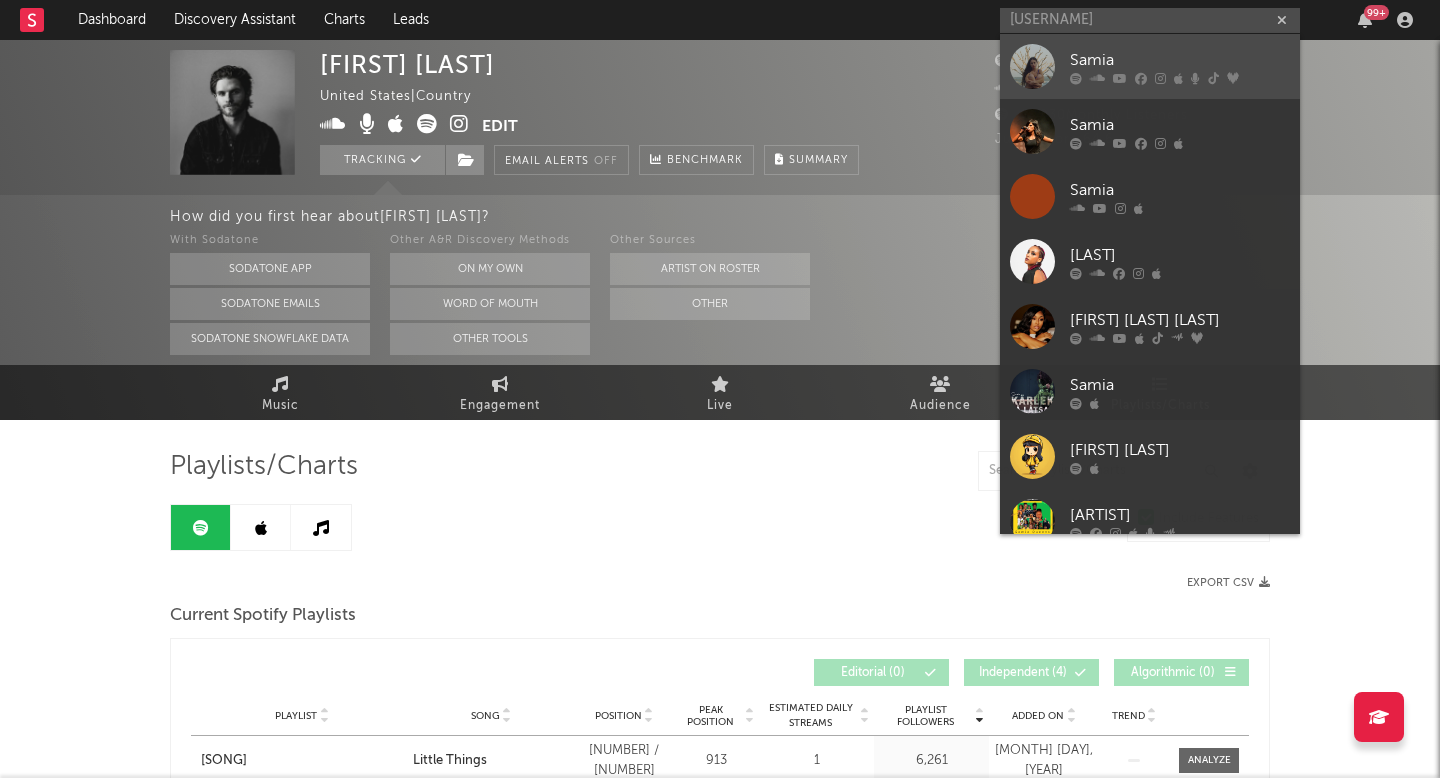 type 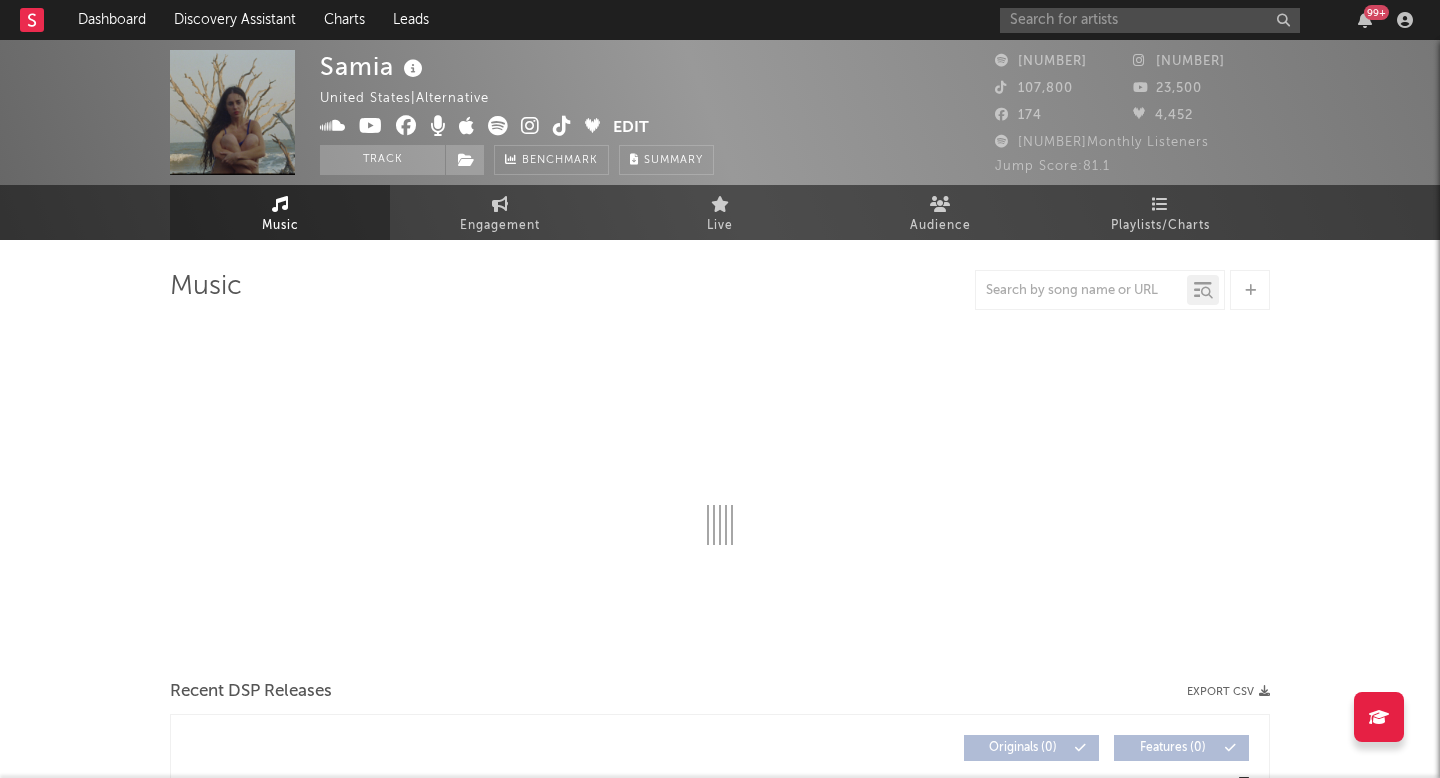 select on "6m" 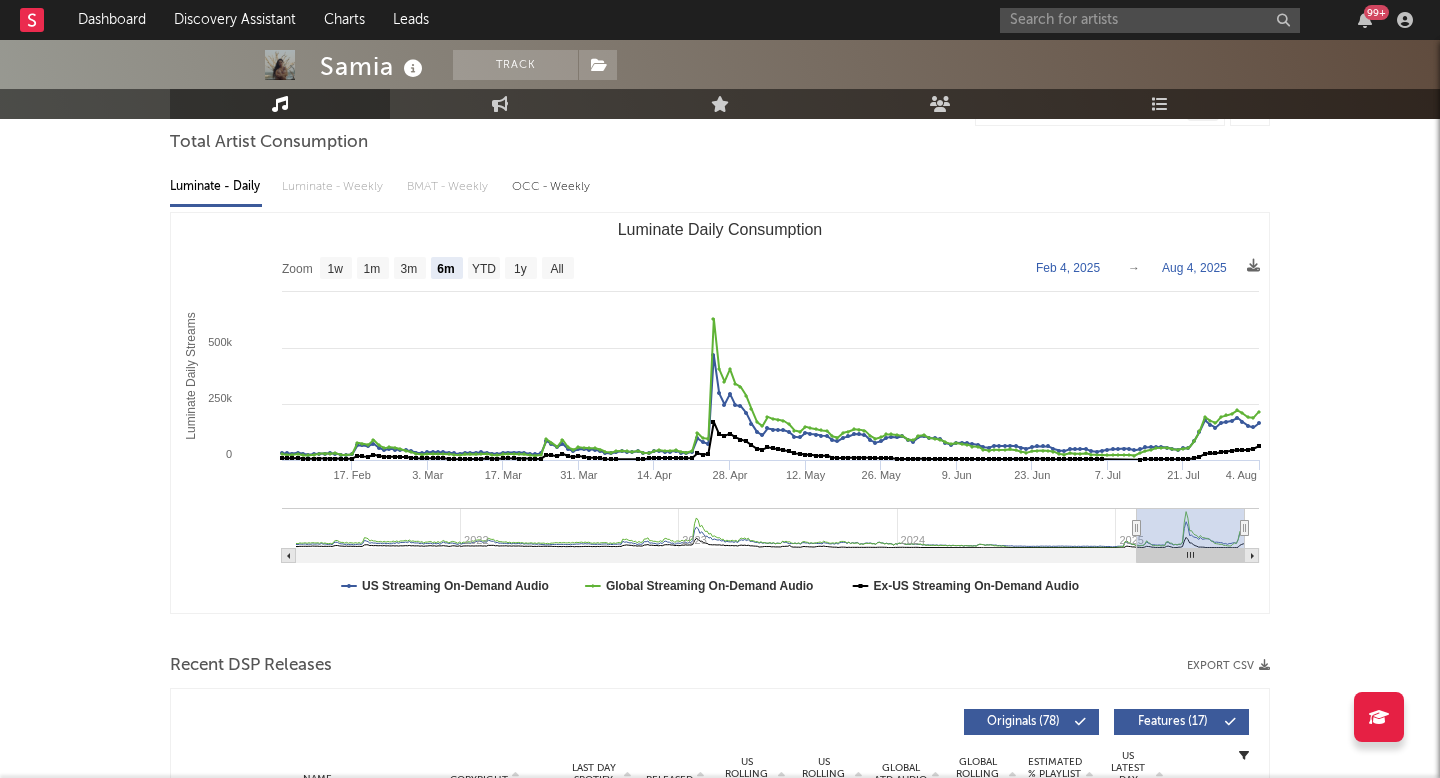 select on "6m" 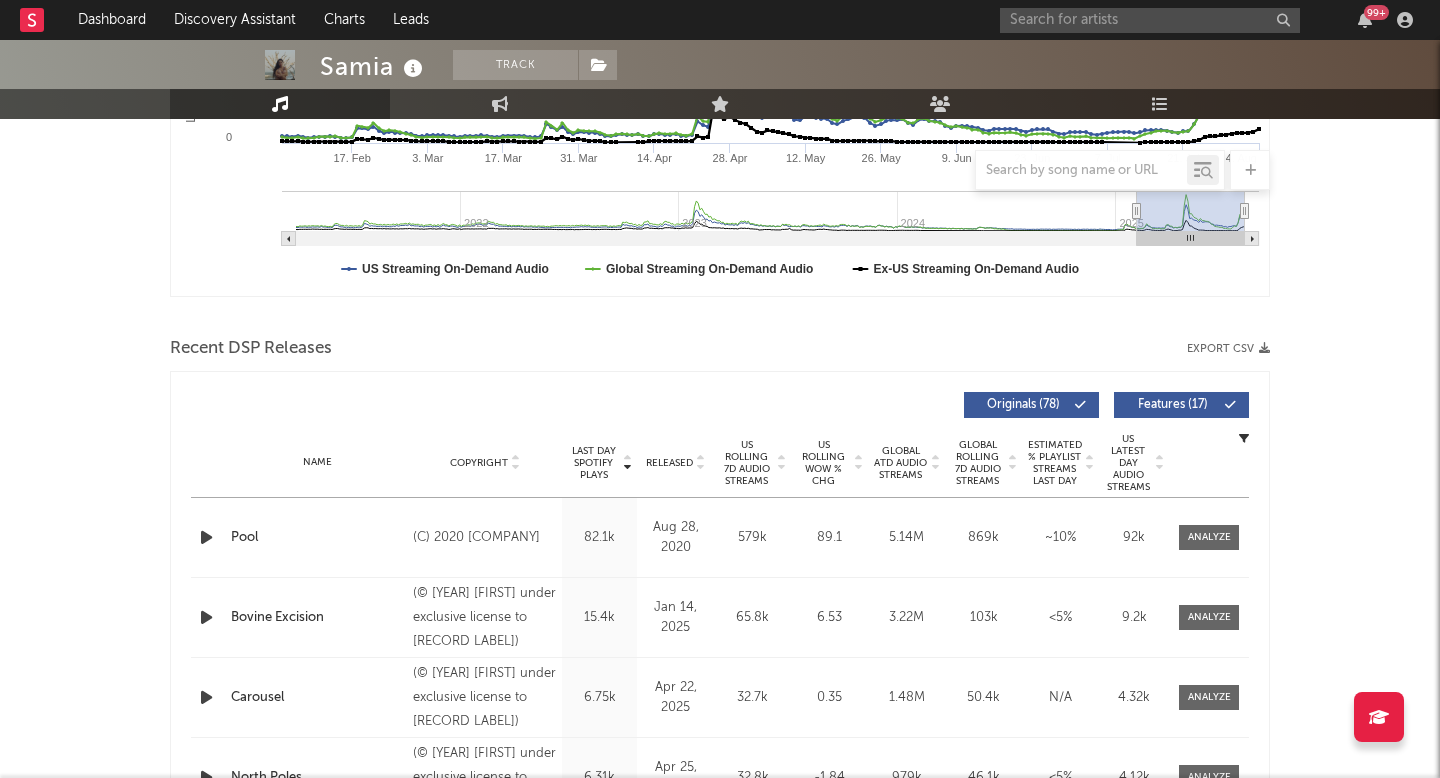 scroll, scrollTop: 504, scrollLeft: 0, axis: vertical 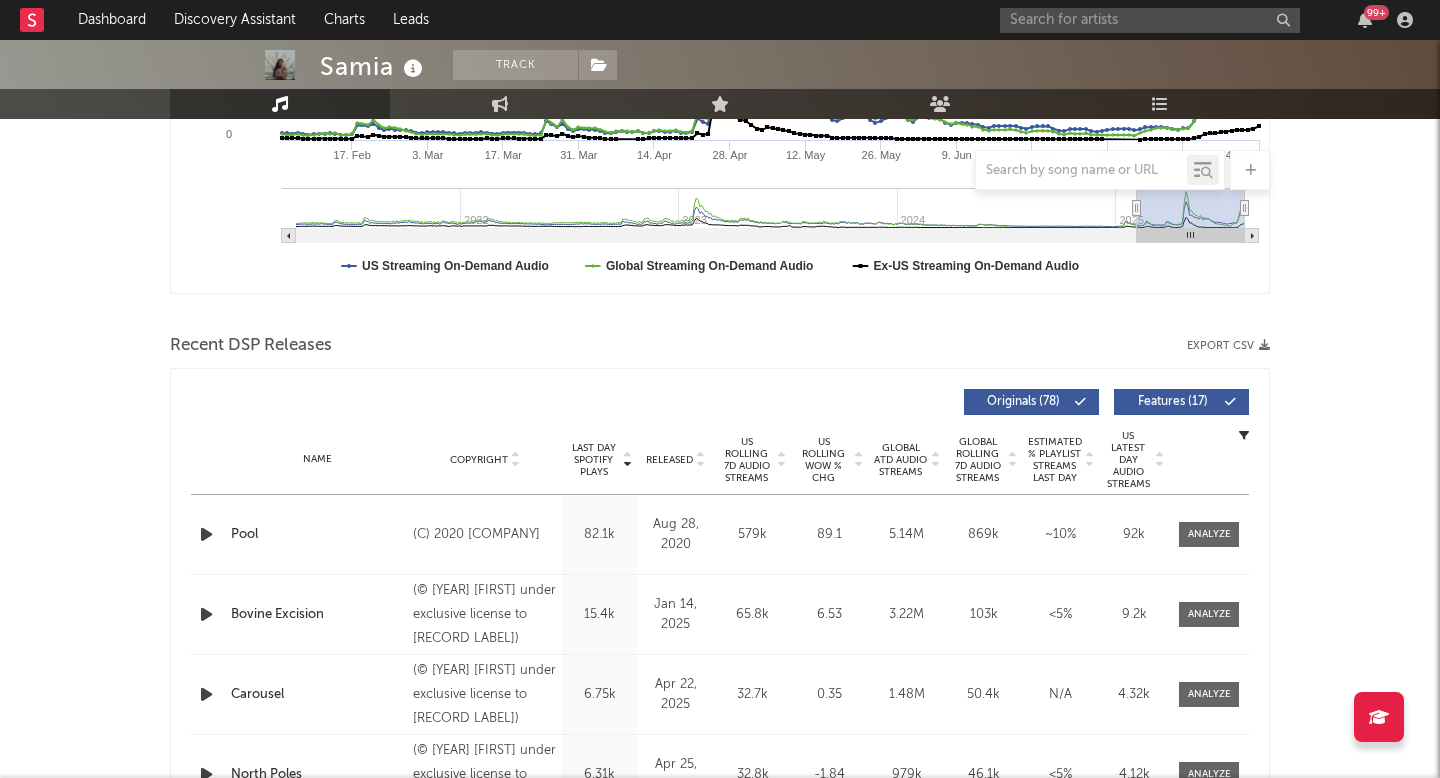 click on "Released" at bounding box center (669, 460) 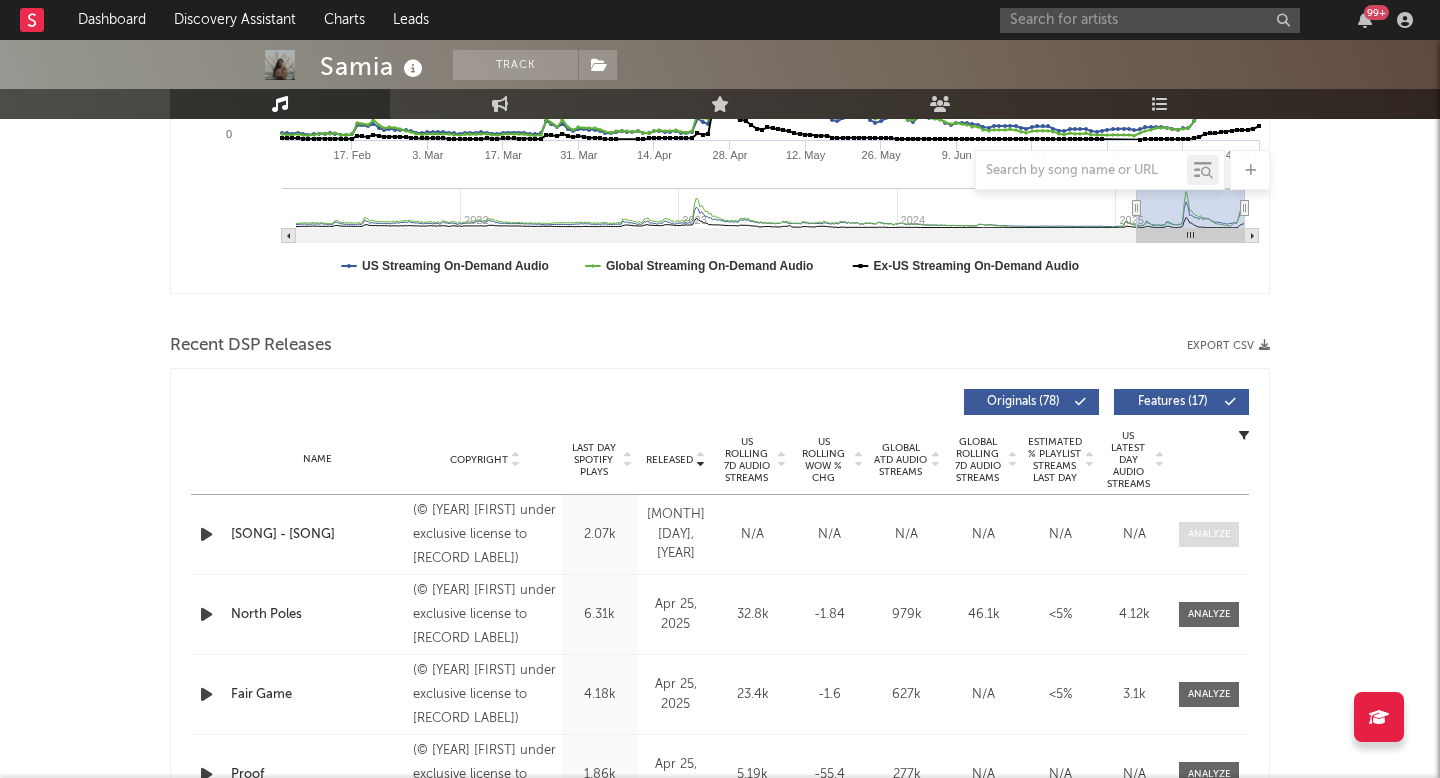 click at bounding box center (1209, 534) 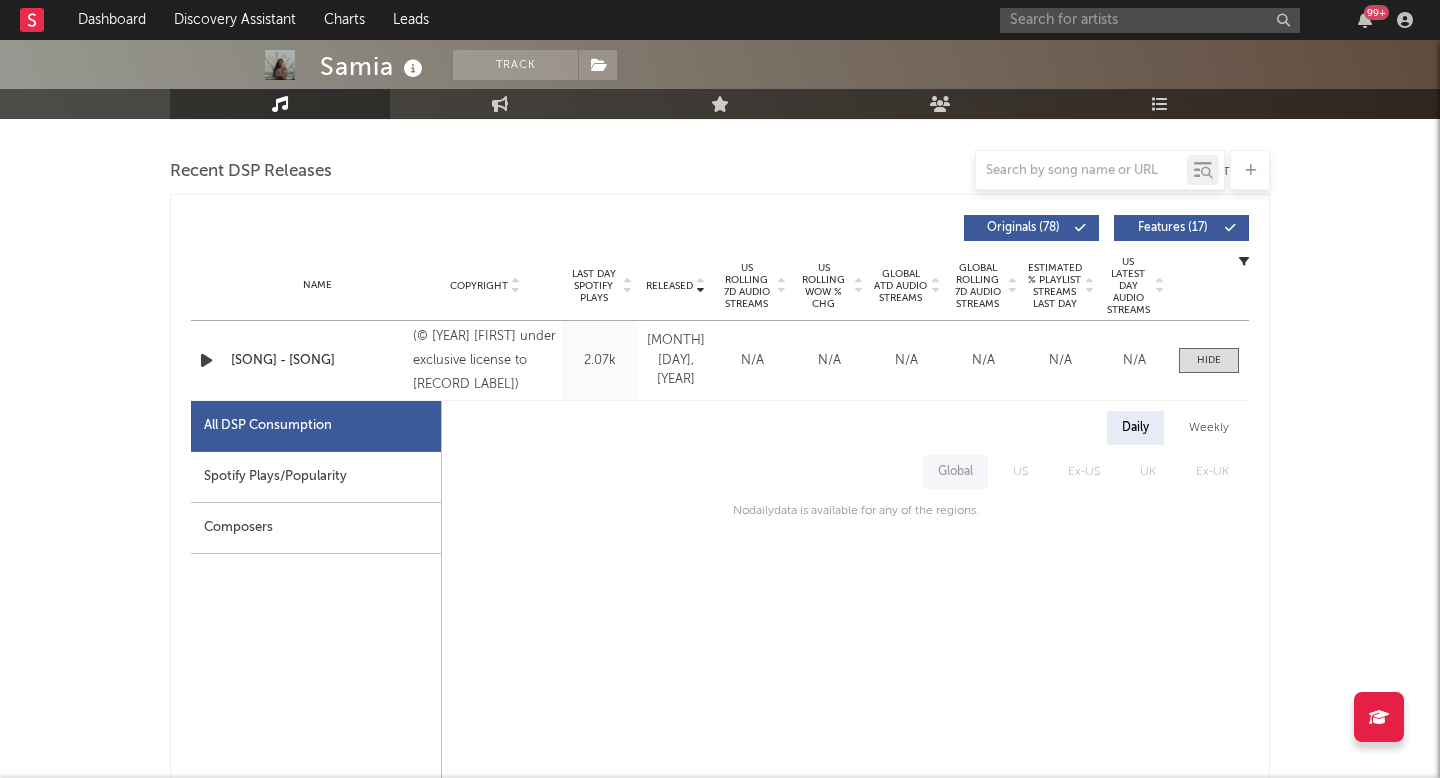 scroll, scrollTop: 679, scrollLeft: 0, axis: vertical 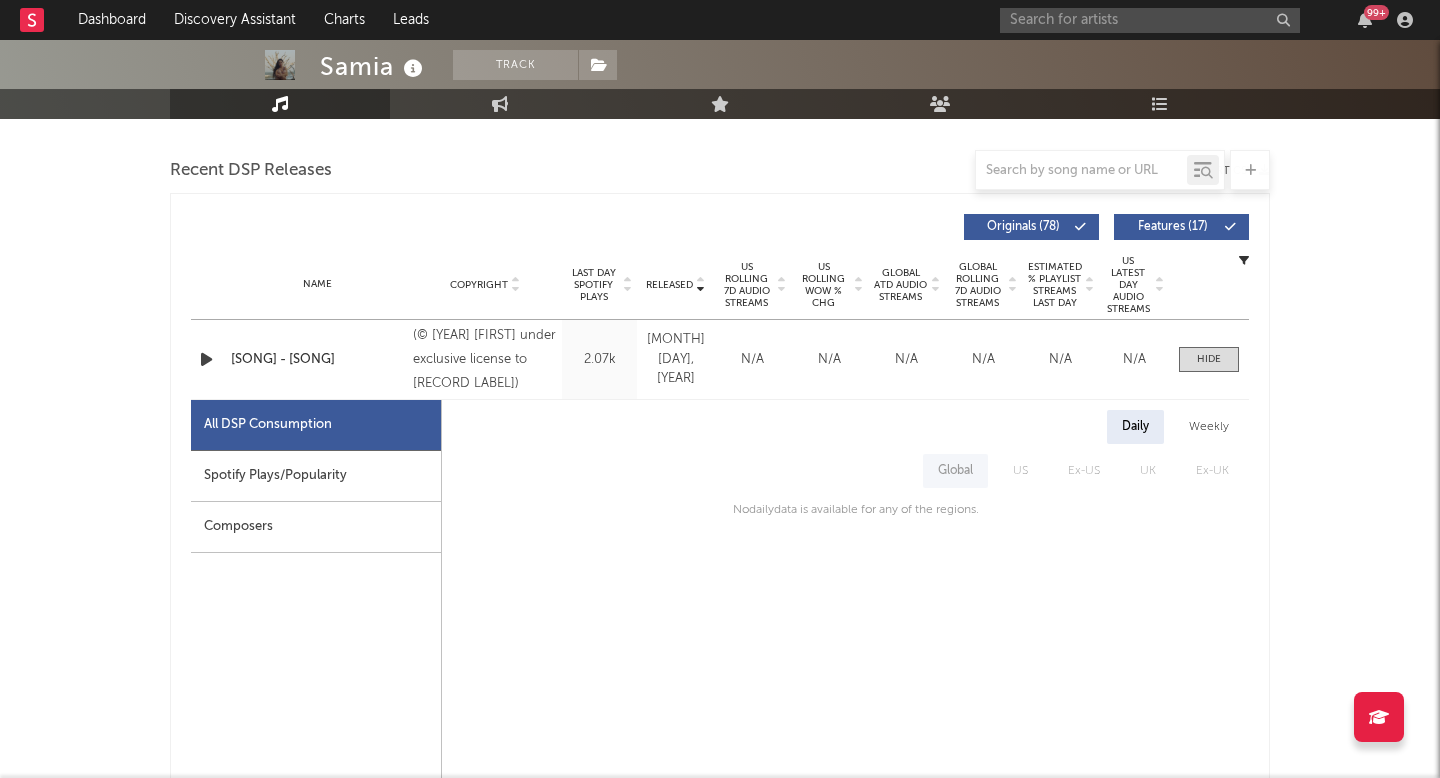 click on "99 +" at bounding box center [1210, 20] 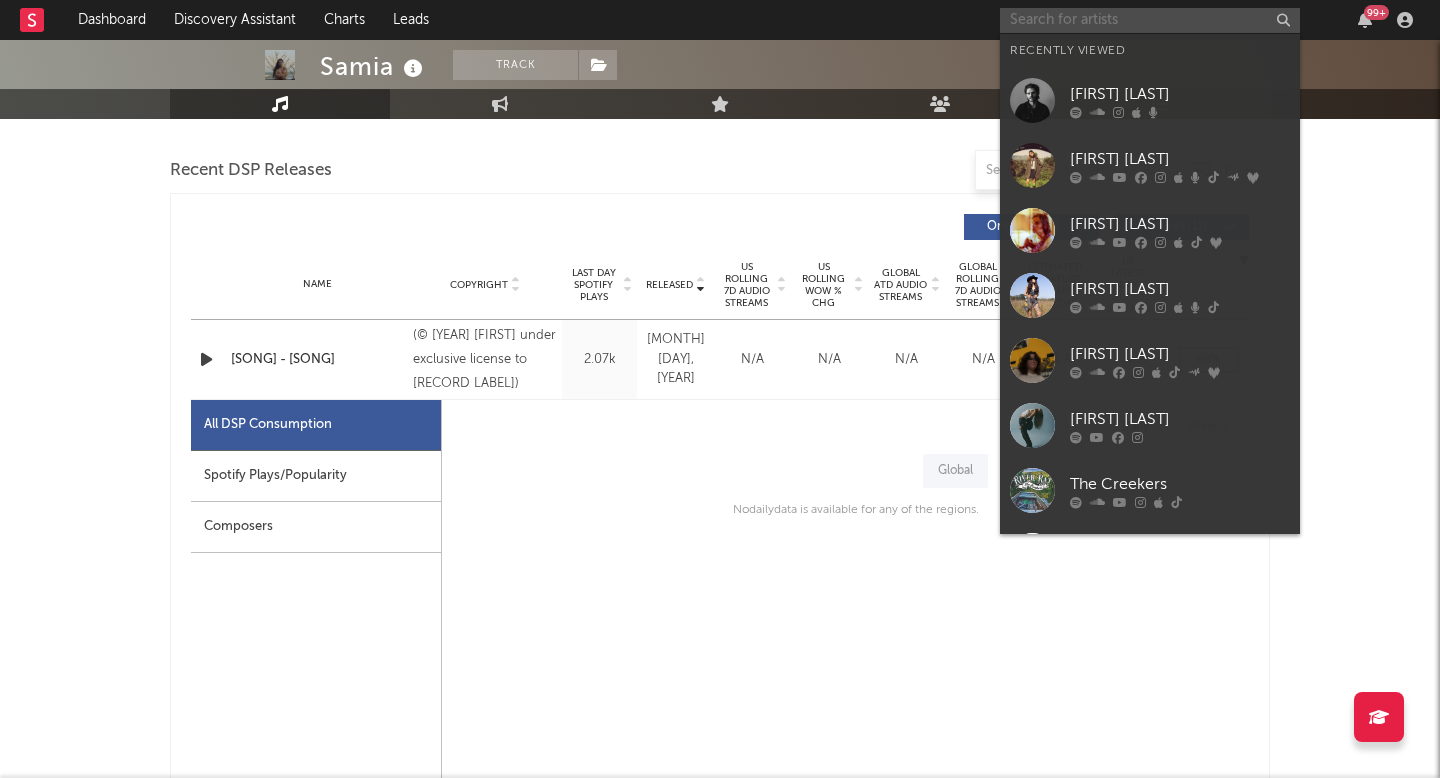 click at bounding box center [1150, 20] 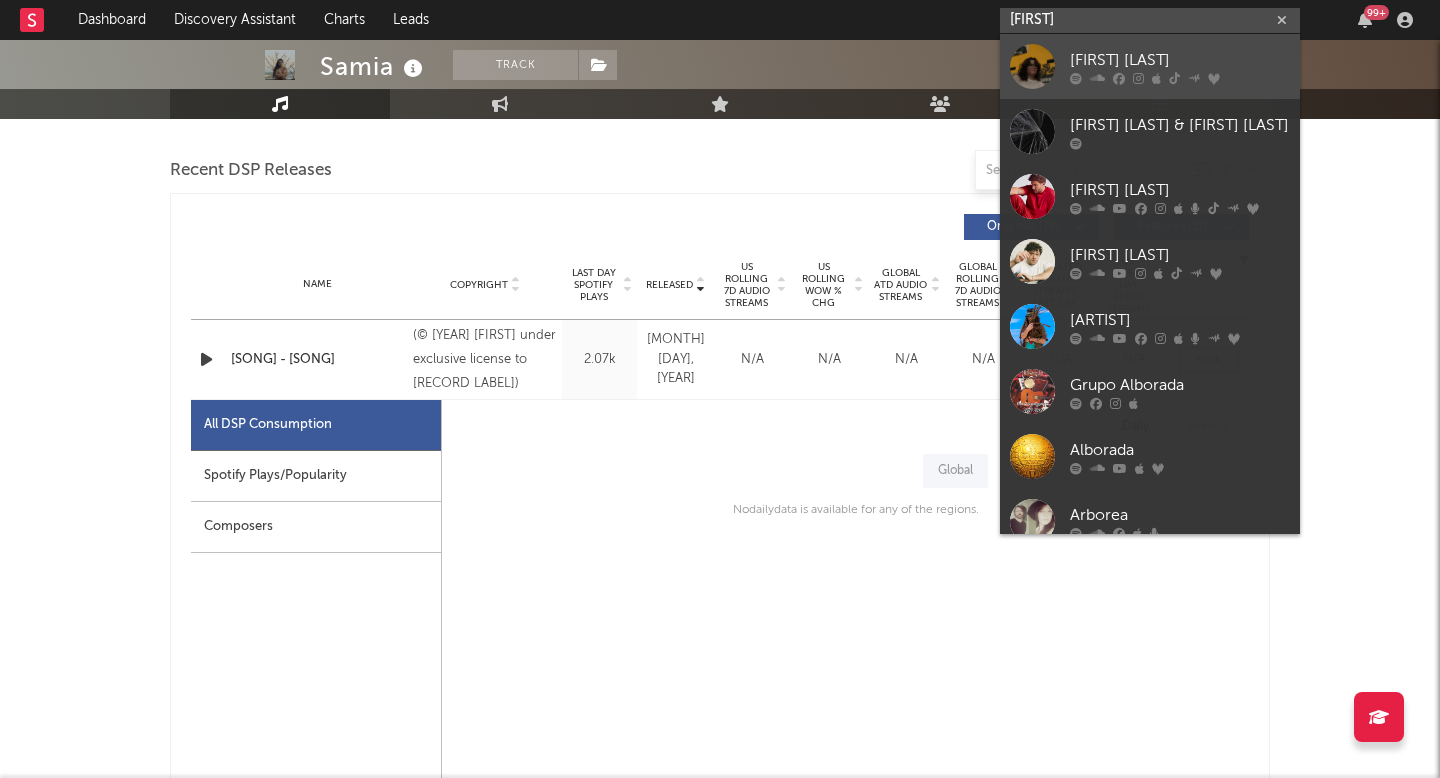 type on "[FIRST]" 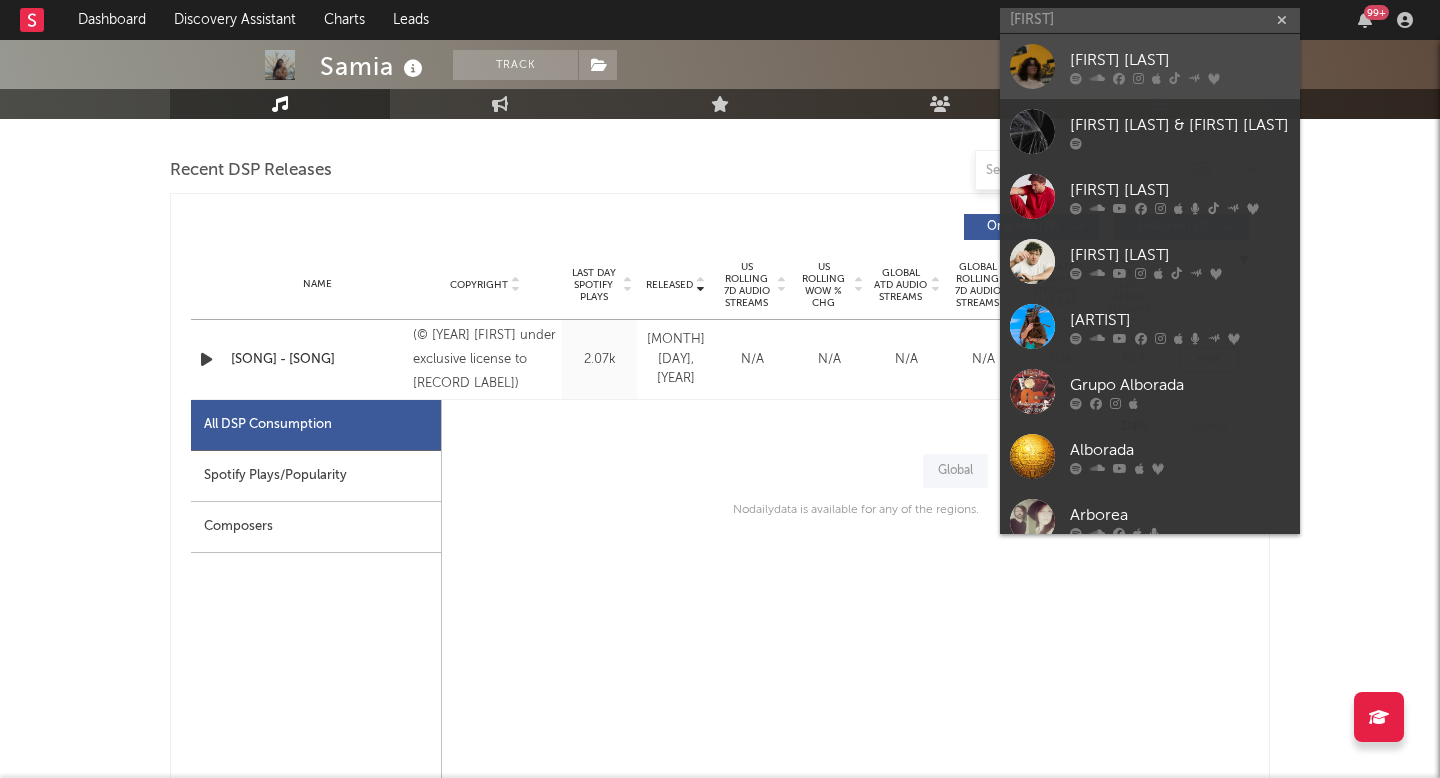 click at bounding box center [1180, 78] 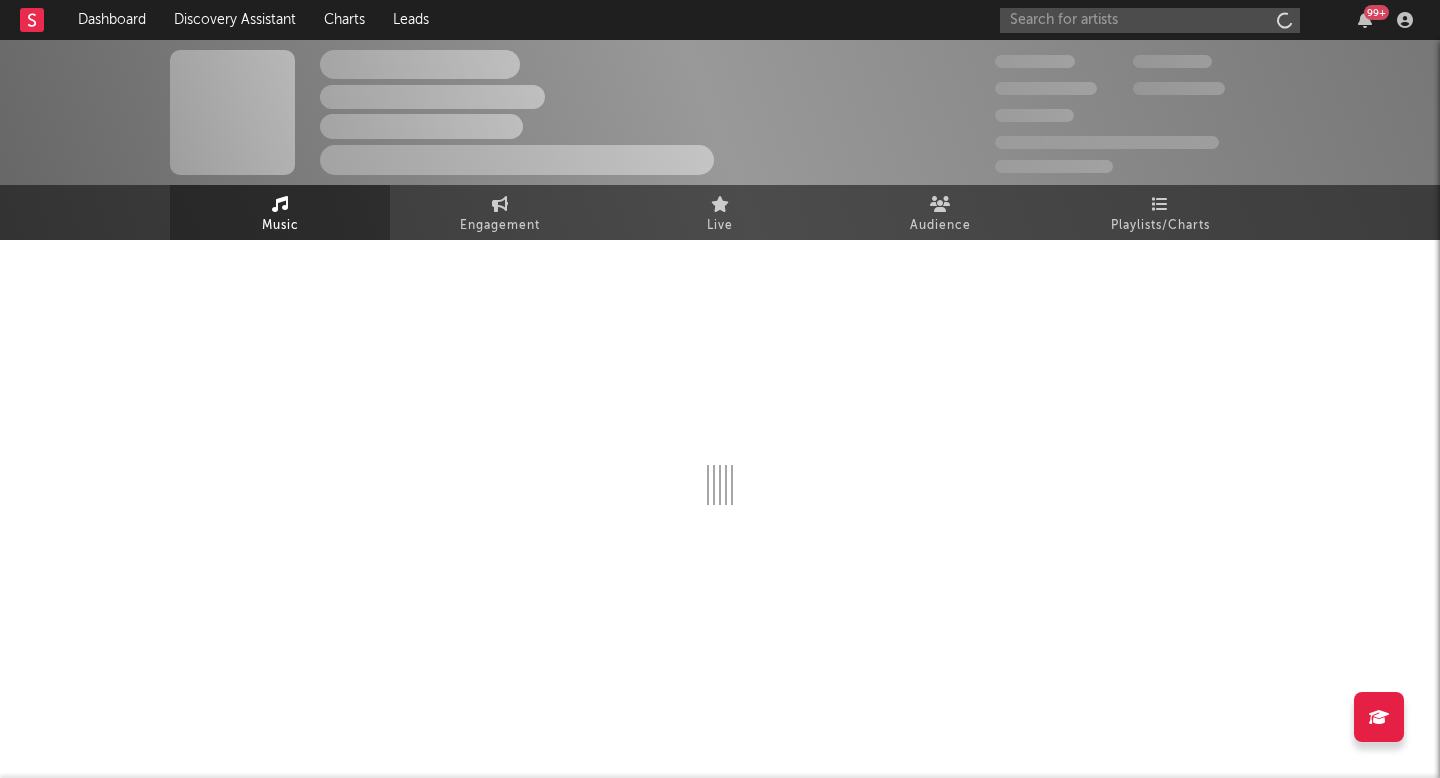 scroll, scrollTop: 0, scrollLeft: 0, axis: both 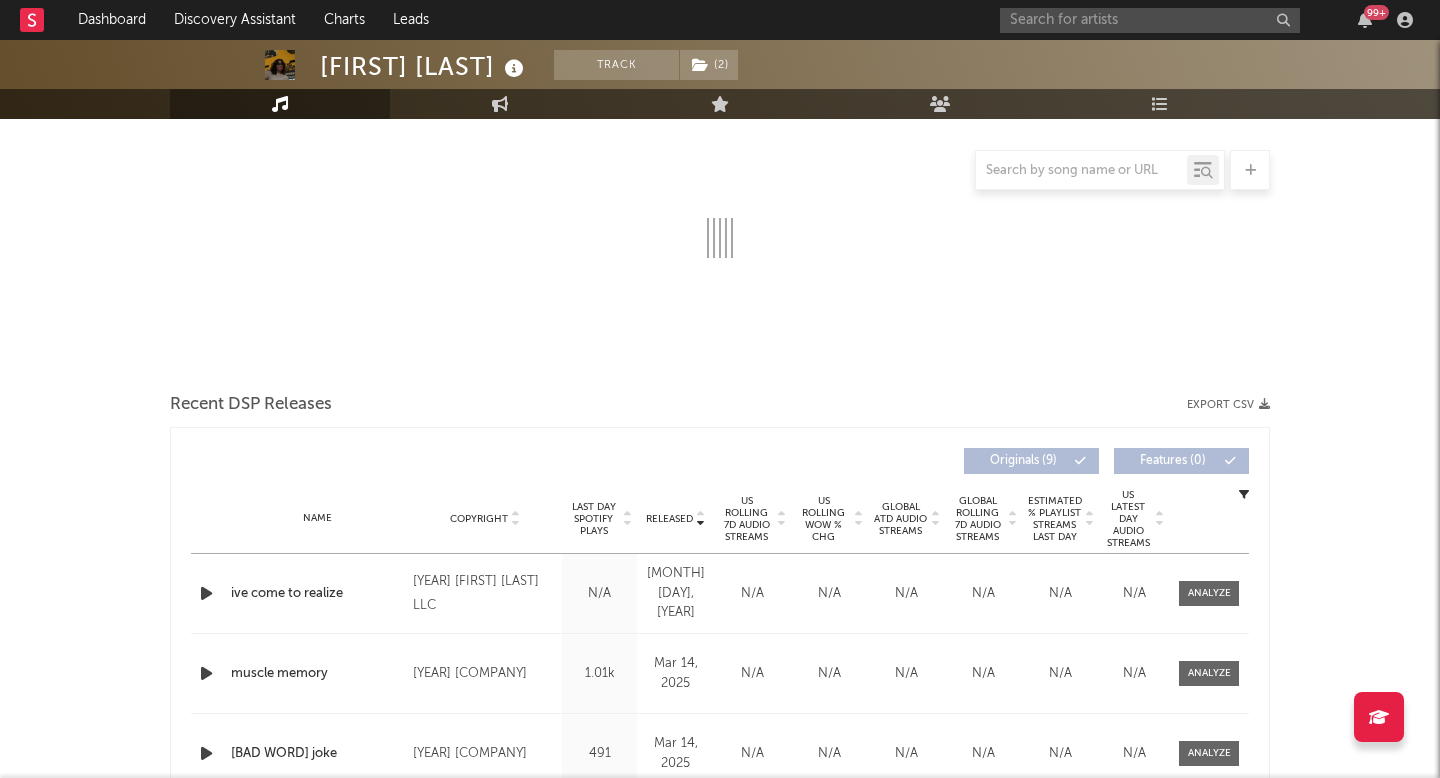 select on "6m" 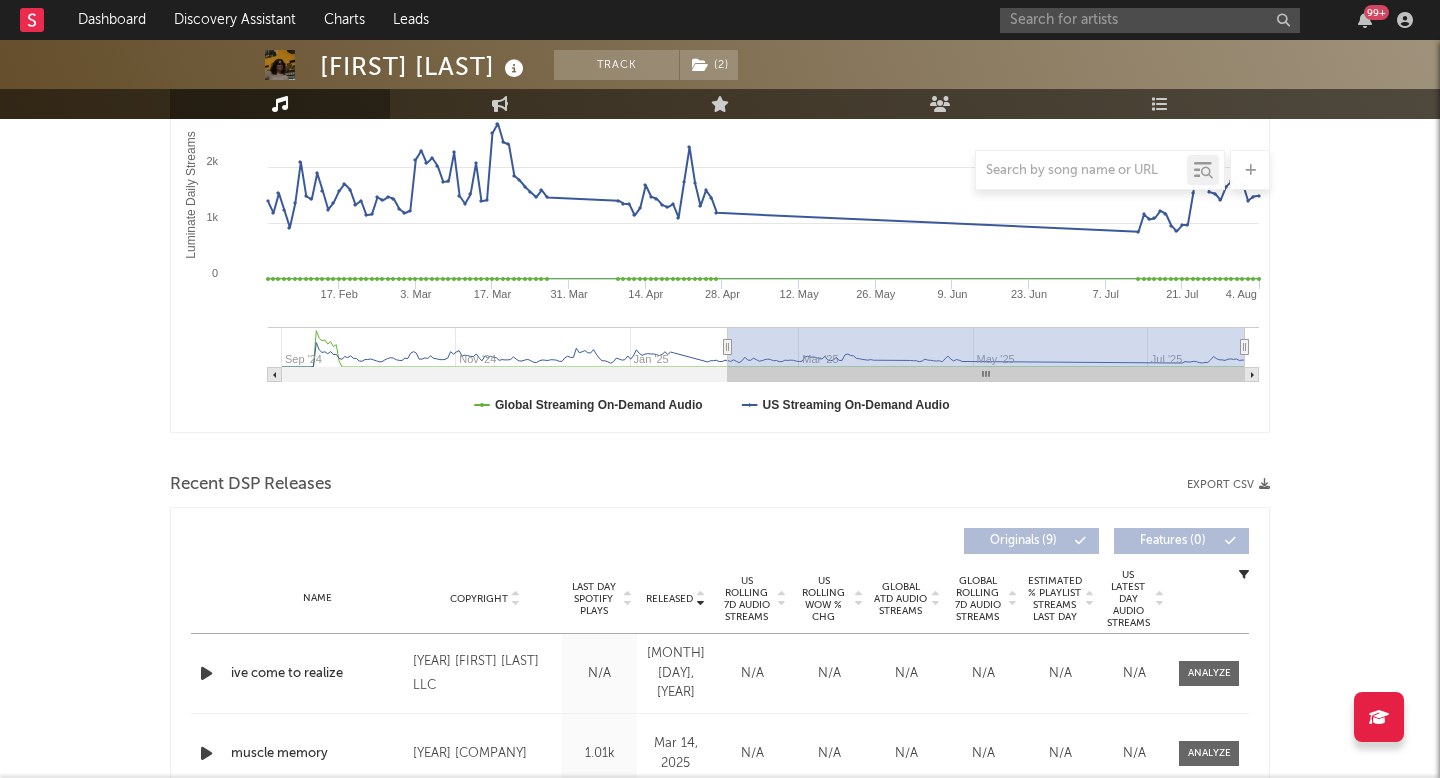 scroll, scrollTop: 409, scrollLeft: 0, axis: vertical 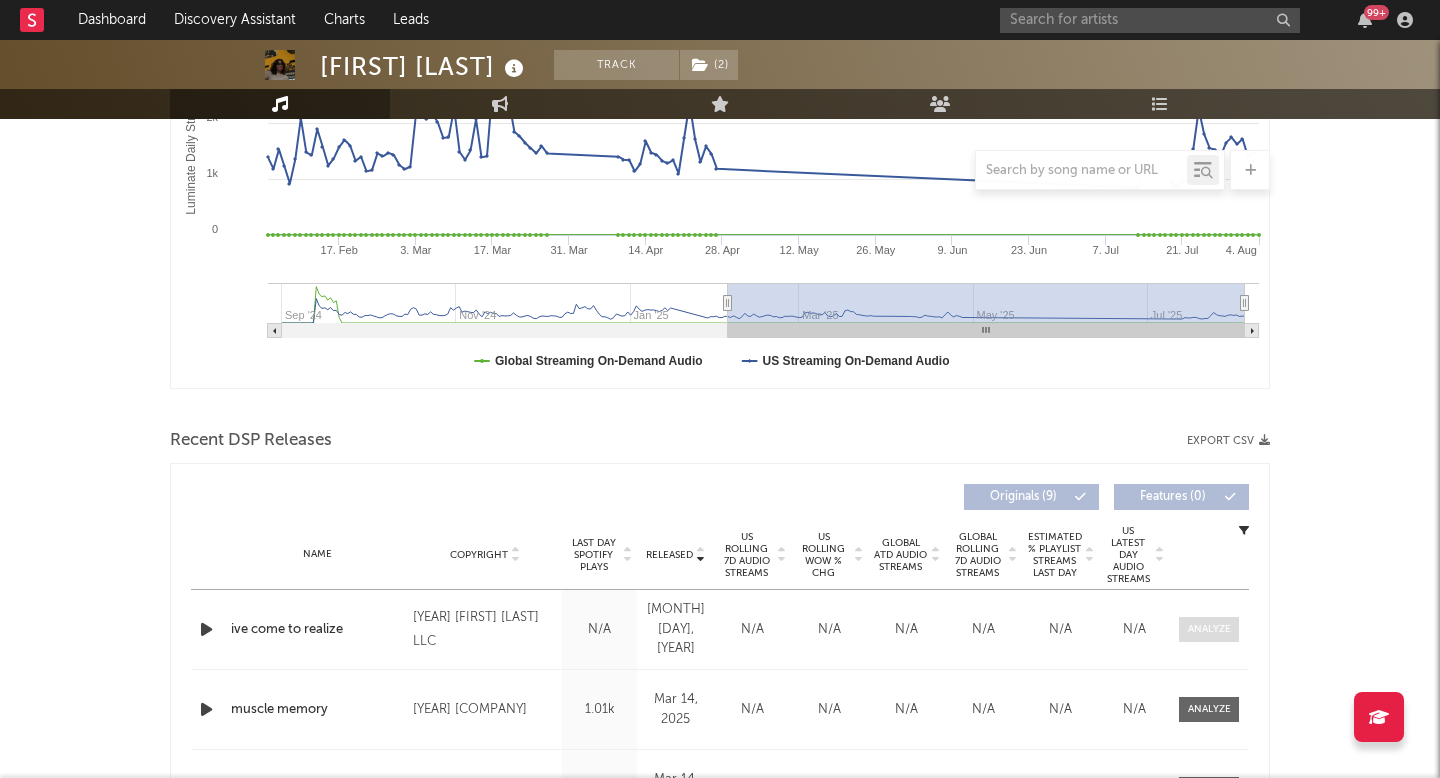 click at bounding box center (1209, 629) 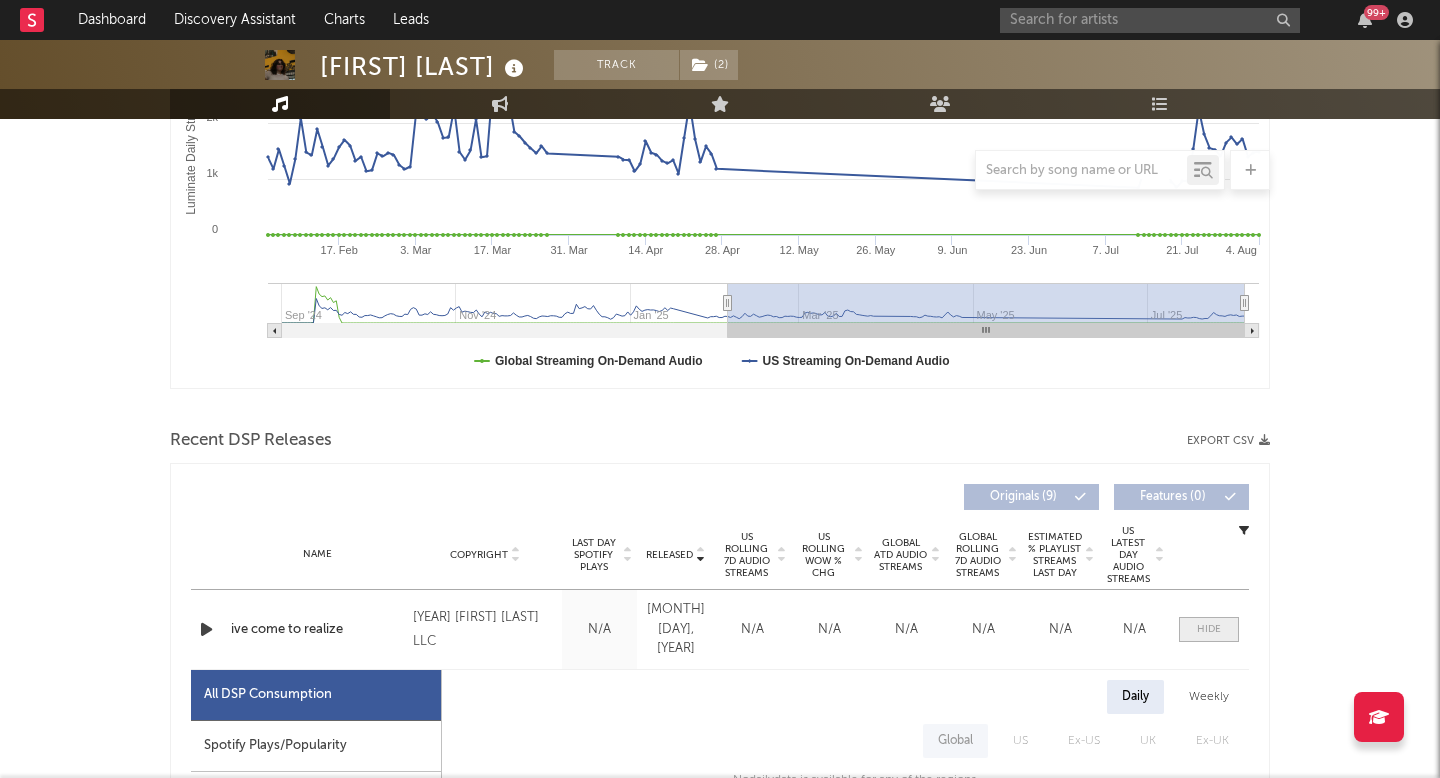 scroll, scrollTop: 562, scrollLeft: 0, axis: vertical 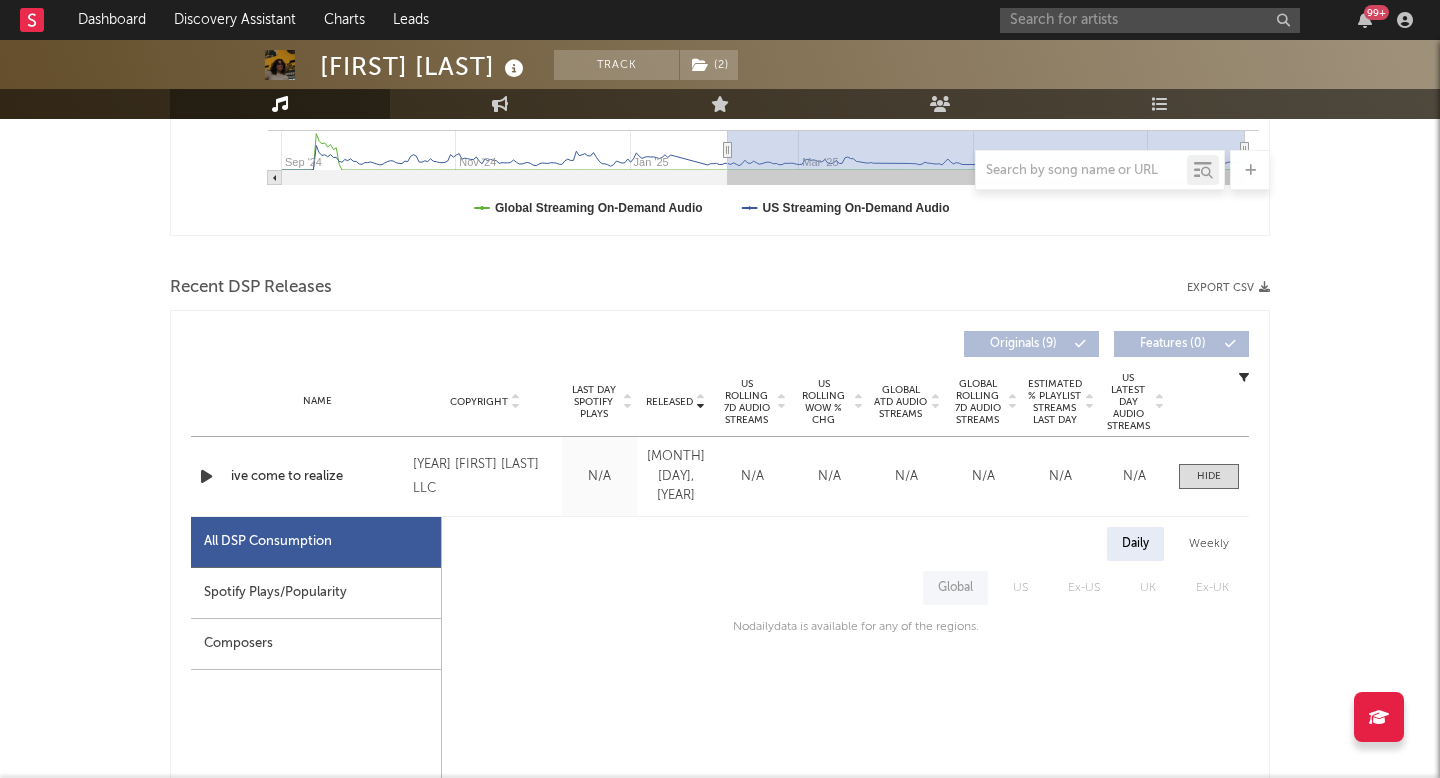 click on "Spotify Plays/Popularity" at bounding box center [316, 593] 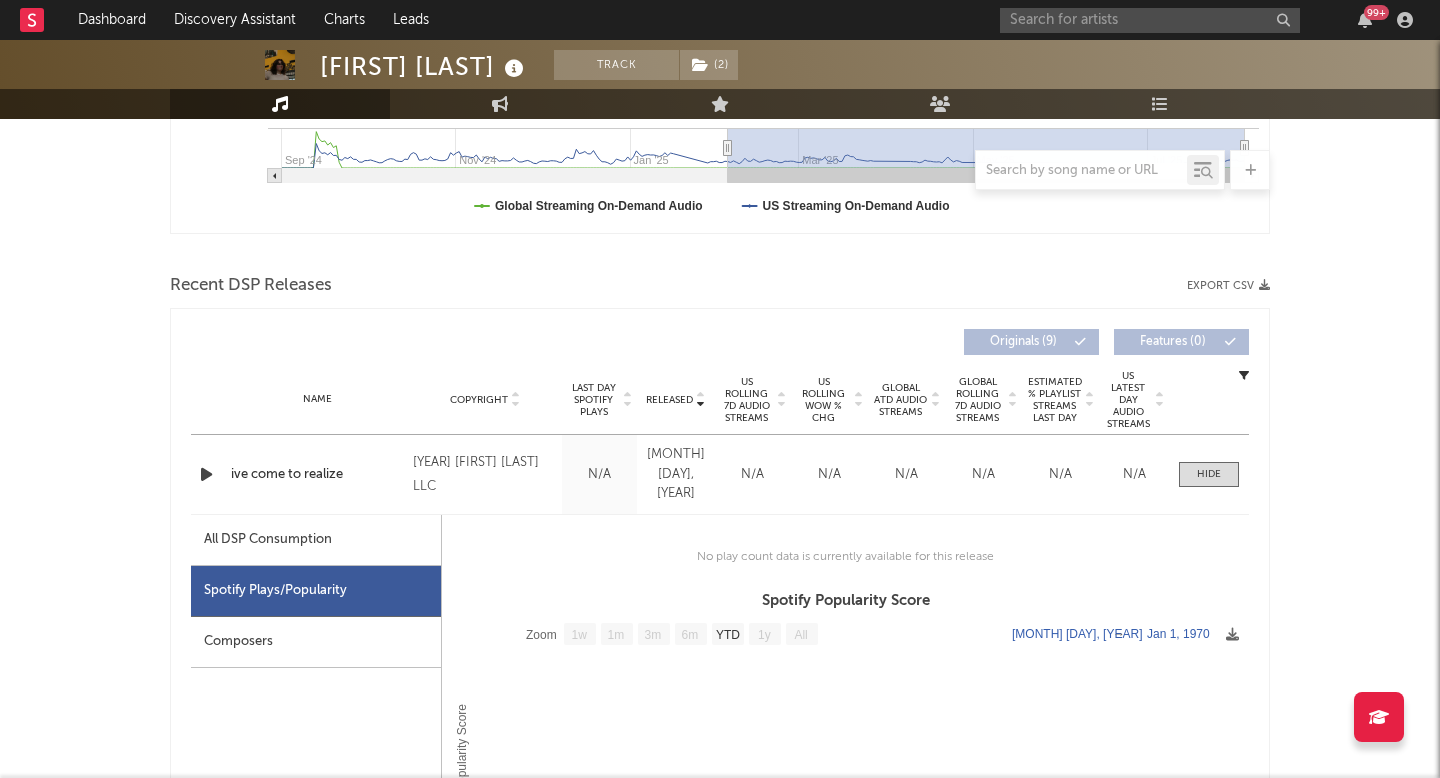 scroll, scrollTop: 561, scrollLeft: 0, axis: vertical 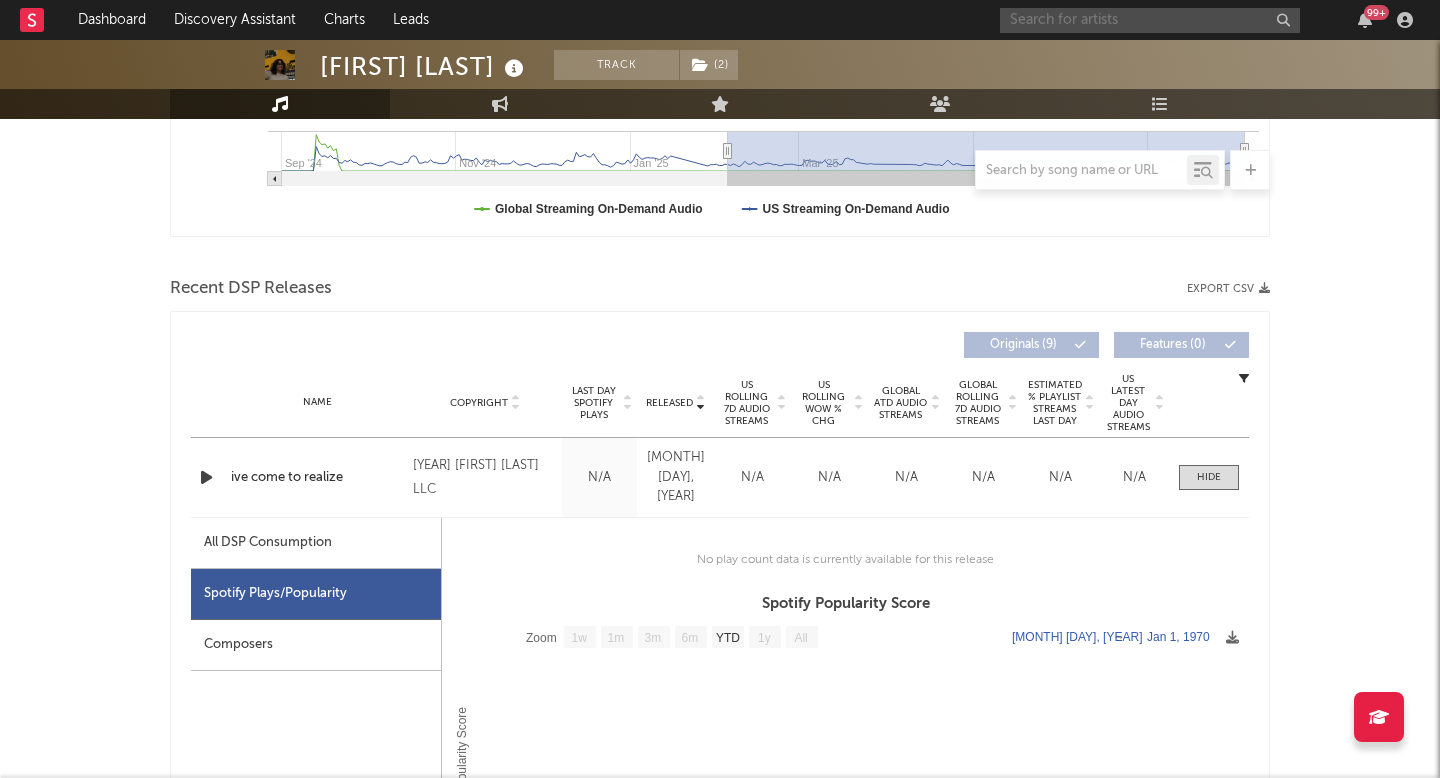click at bounding box center (1150, 20) 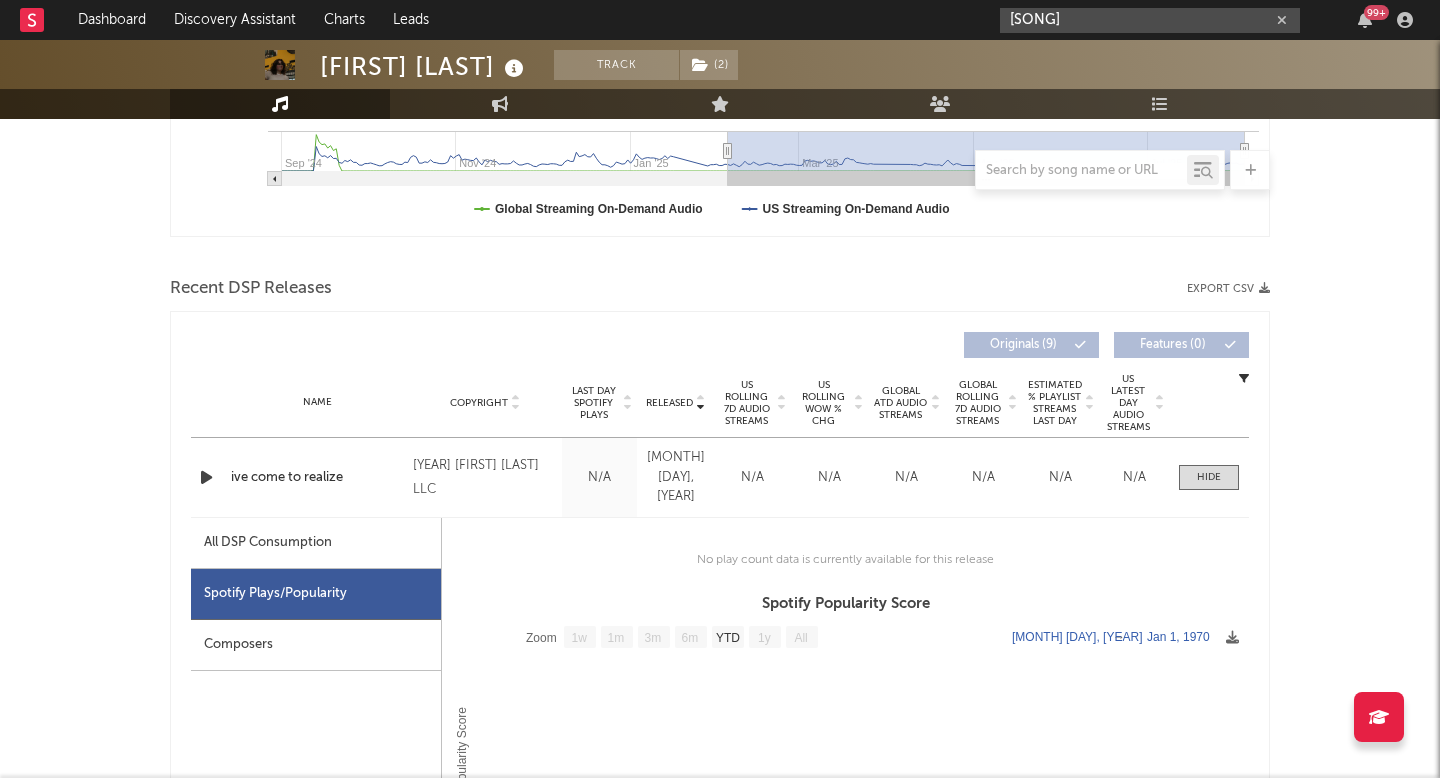 click on "[SONG]" at bounding box center (1150, 20) 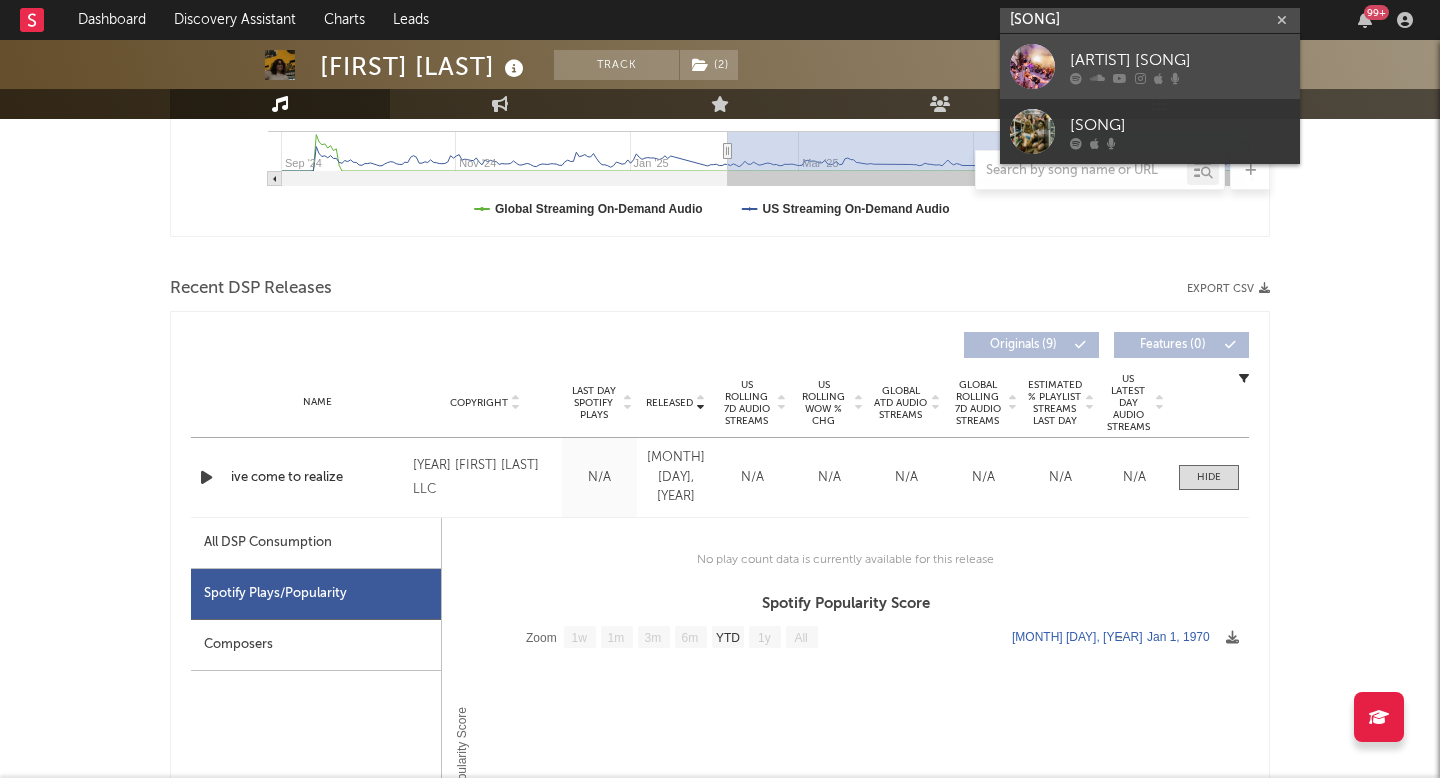 type on "[SONG]" 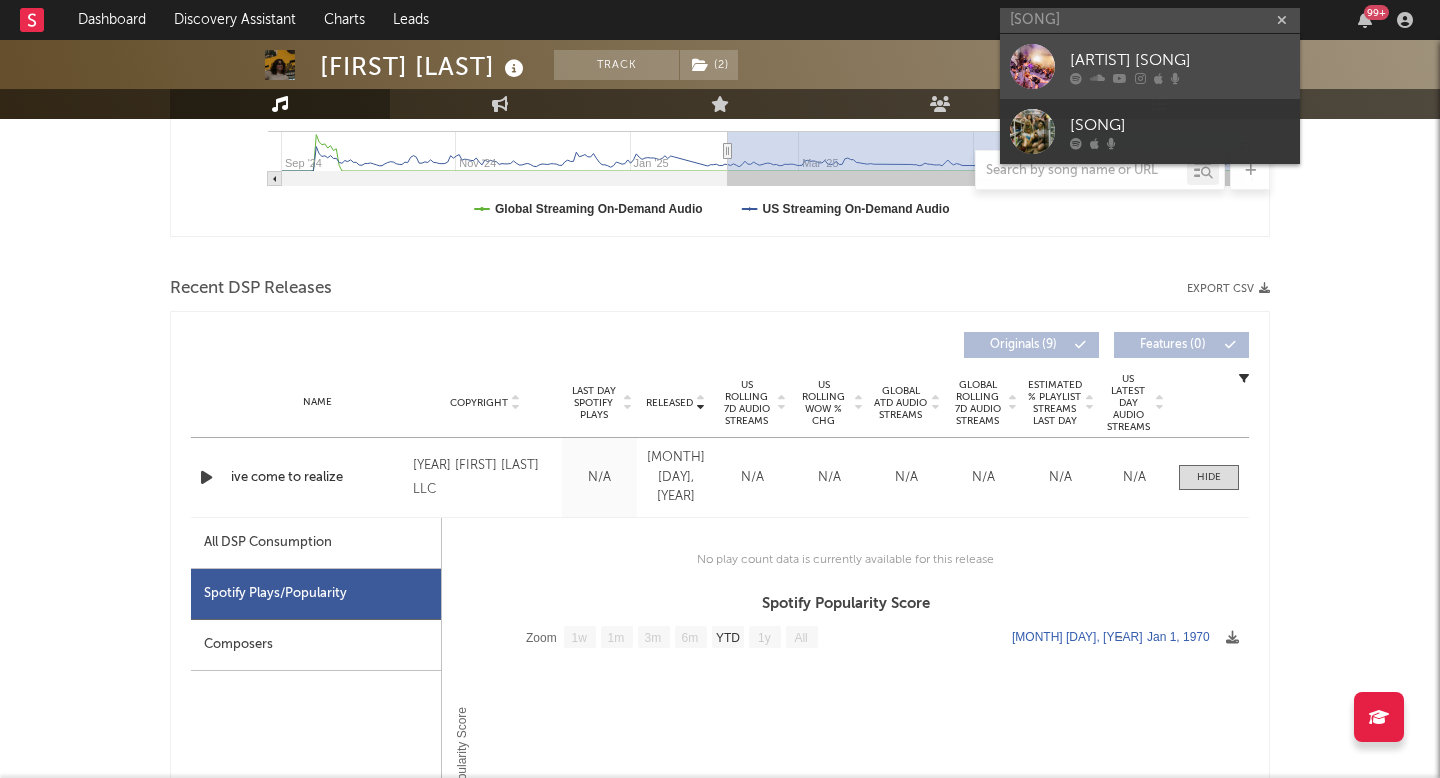 click on "[ARTIST] [SONG]" at bounding box center [1180, 60] 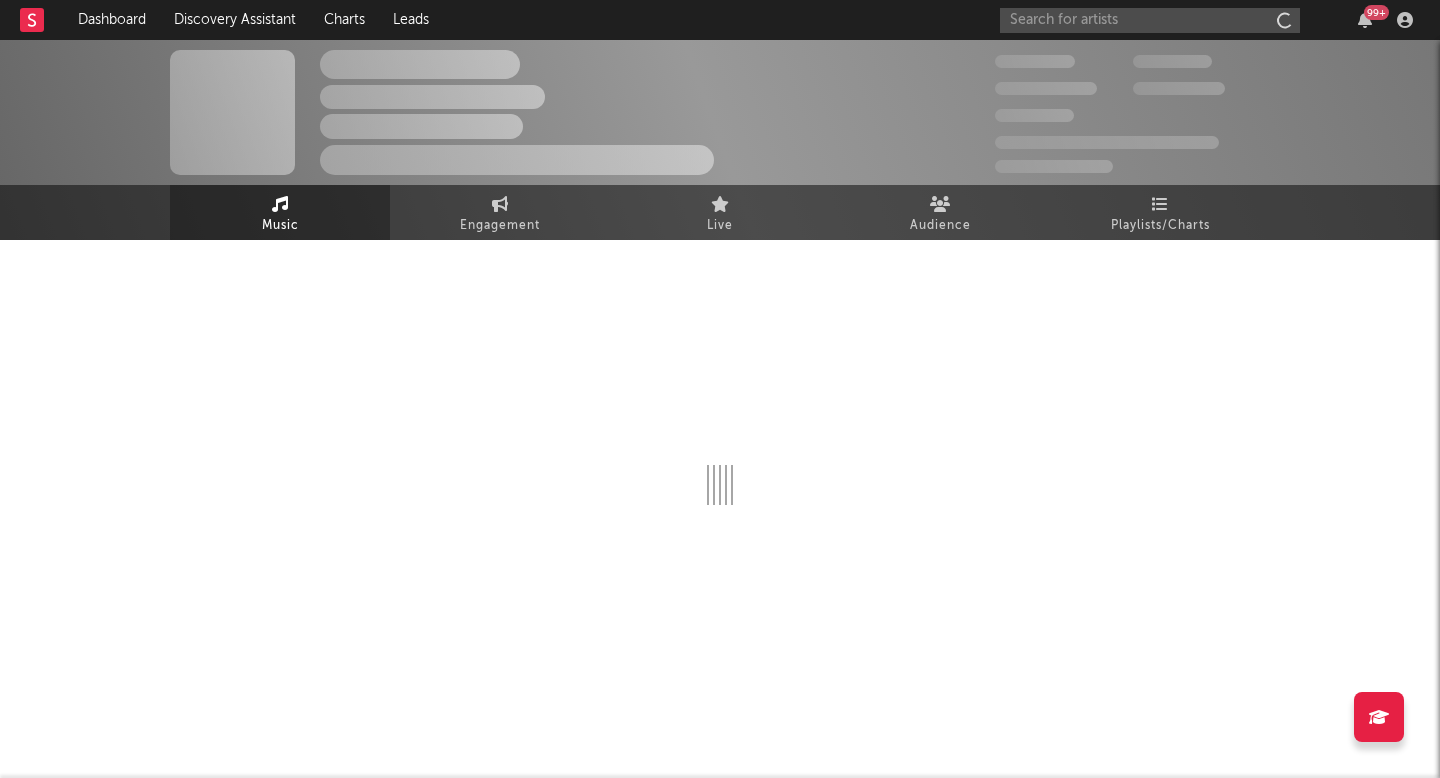 scroll, scrollTop: 0, scrollLeft: 0, axis: both 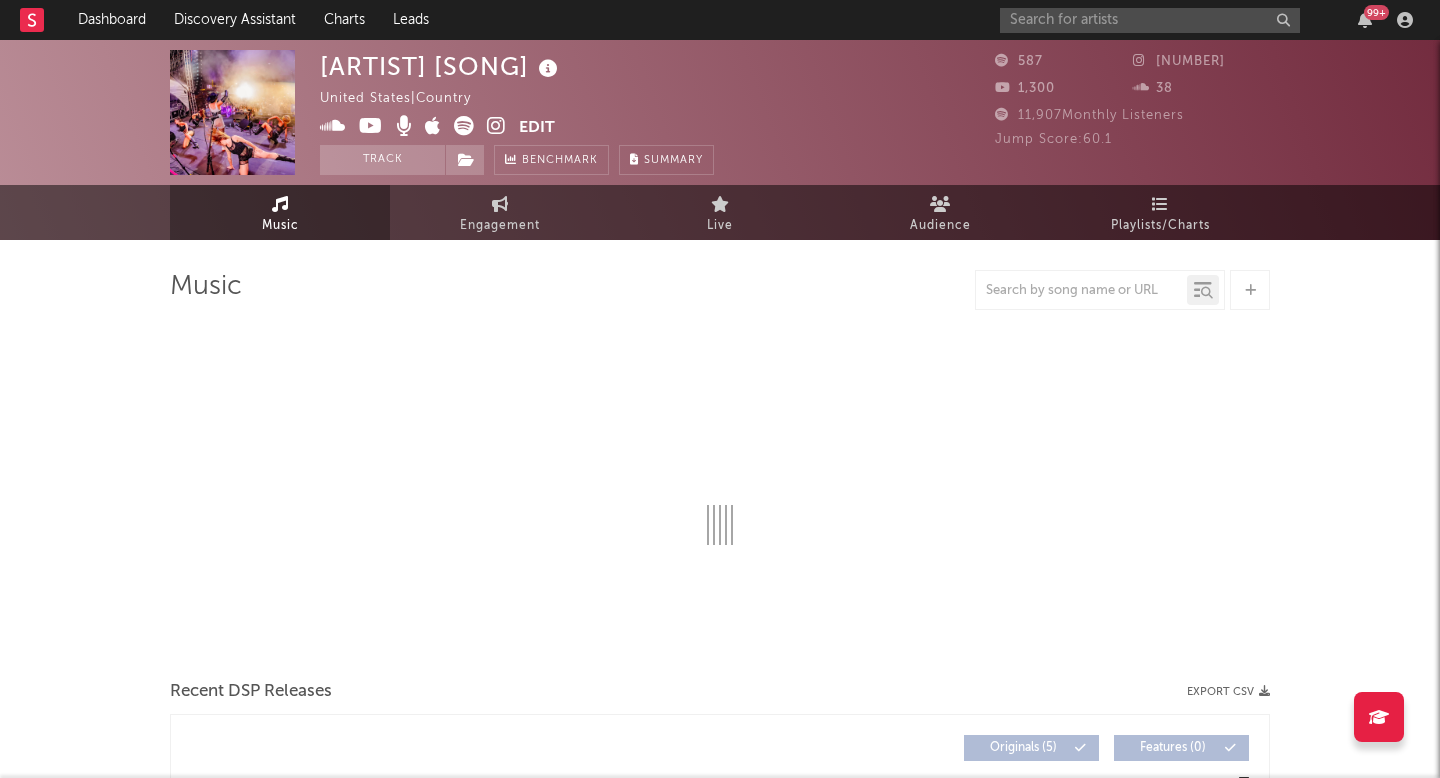select on "6m" 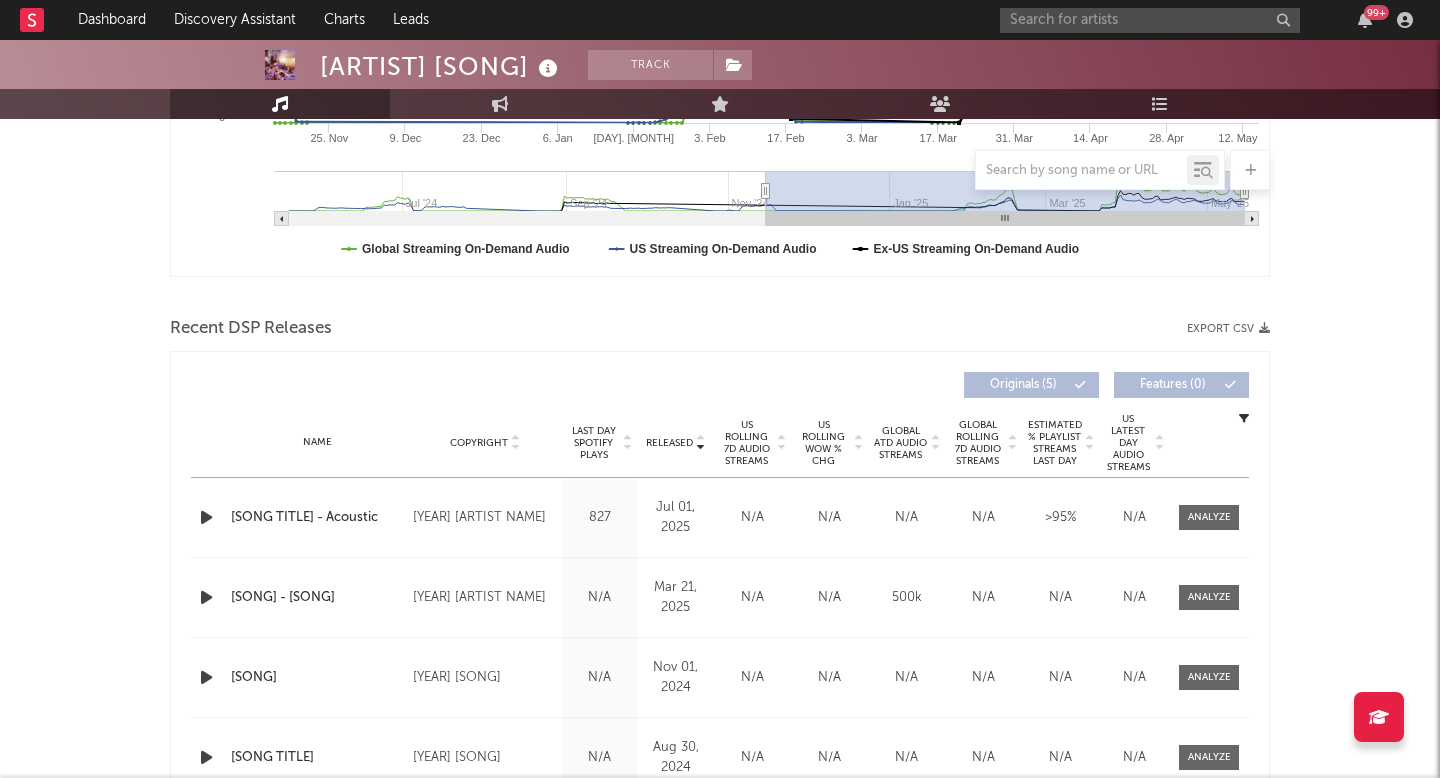 scroll, scrollTop: 0, scrollLeft: 0, axis: both 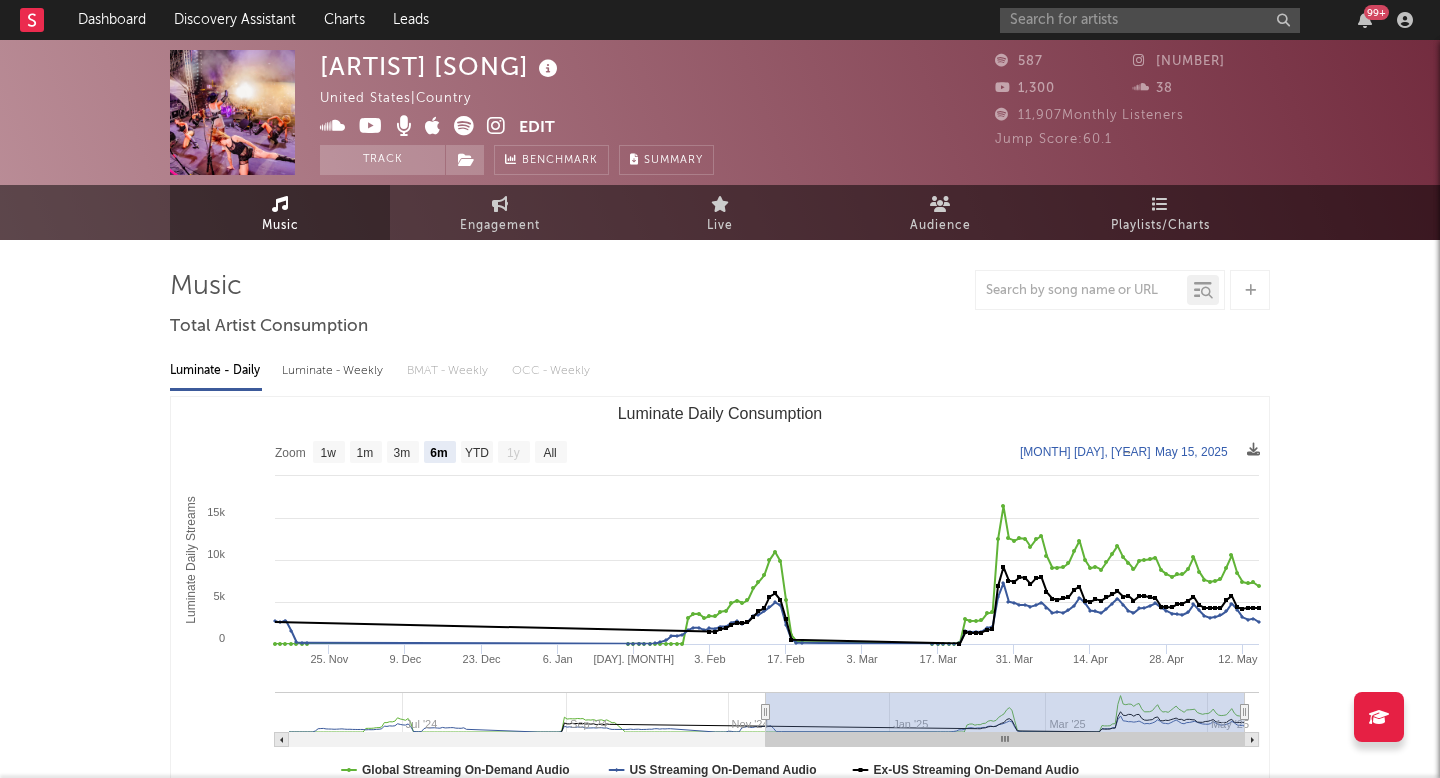 click at bounding box center [496, 126] 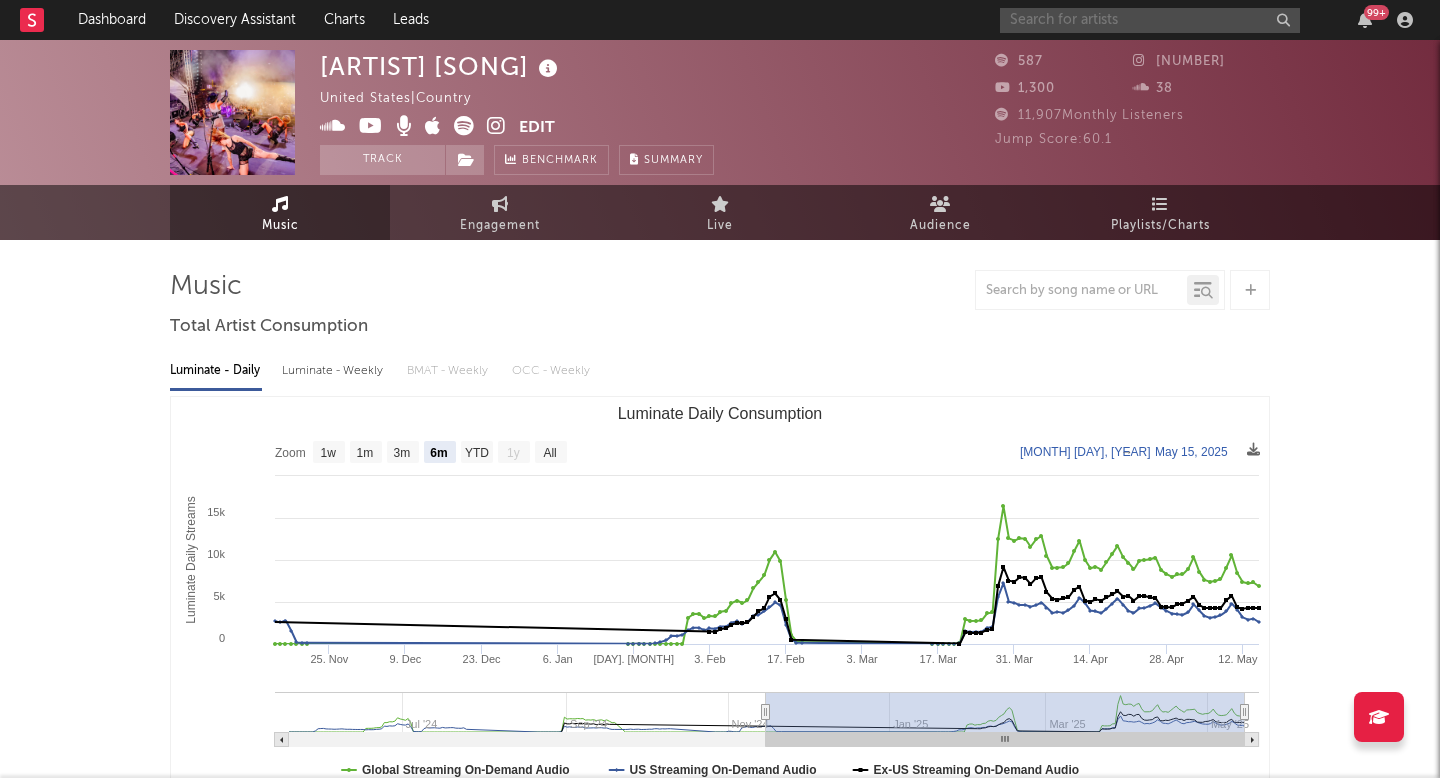 click at bounding box center [1150, 20] 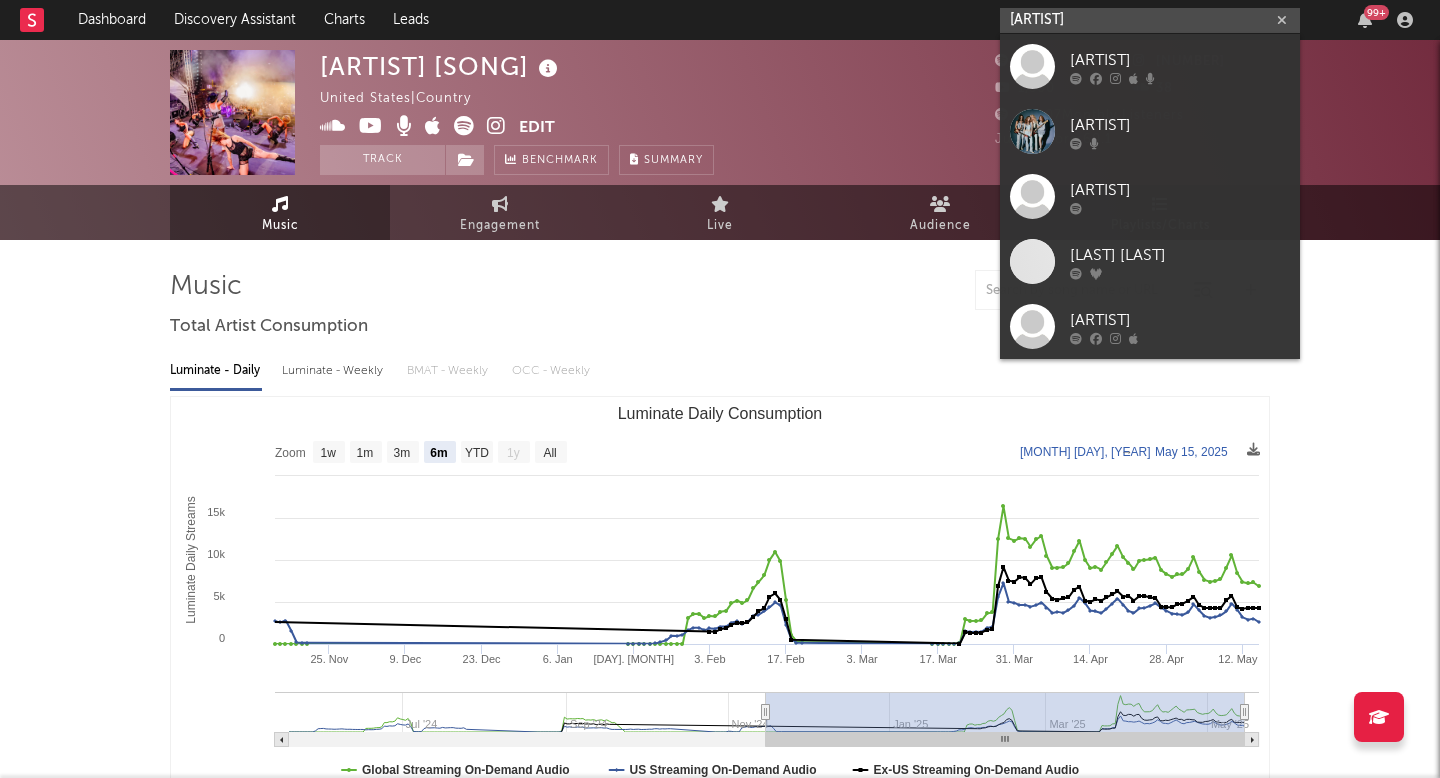 type on "[ARTIST]" 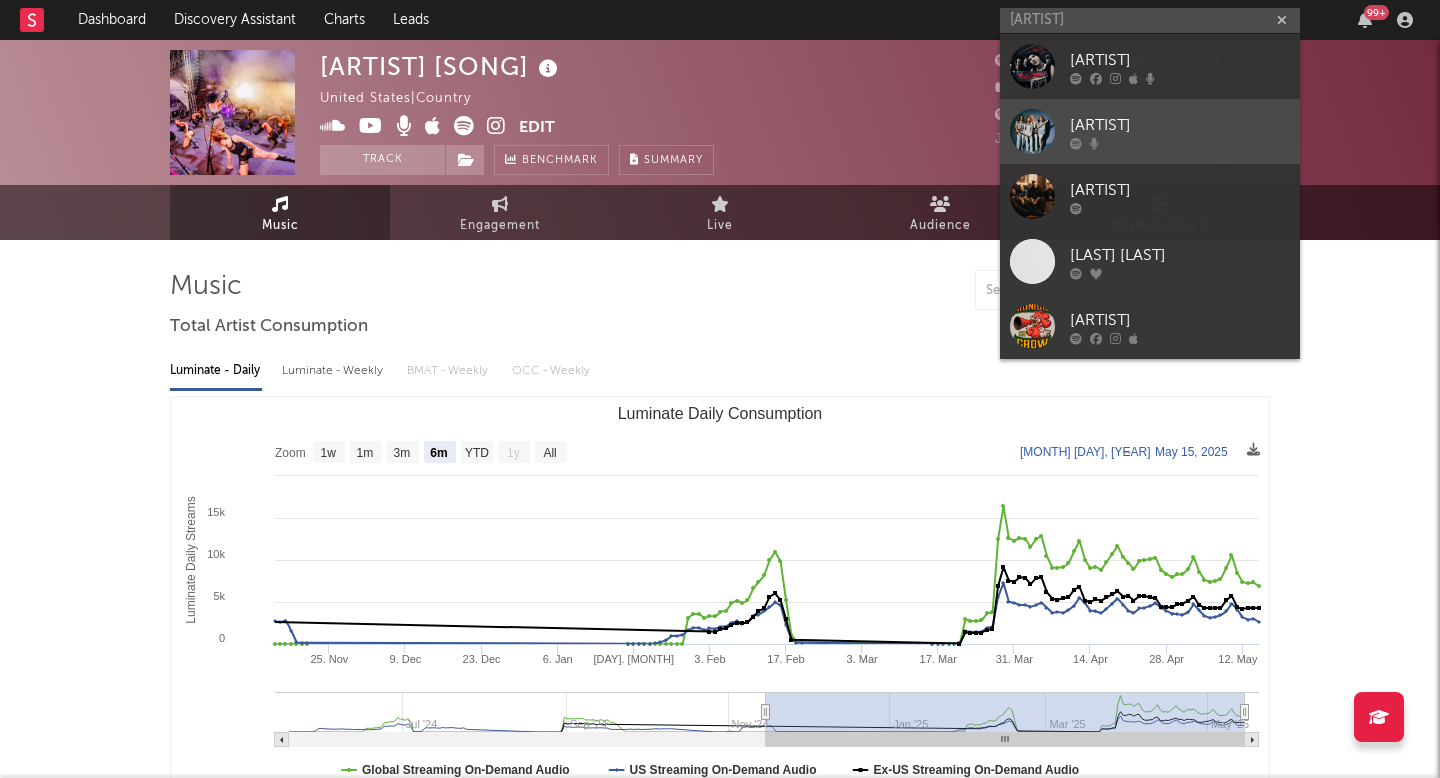 click on "[ARTIST]" at bounding box center [1180, 125] 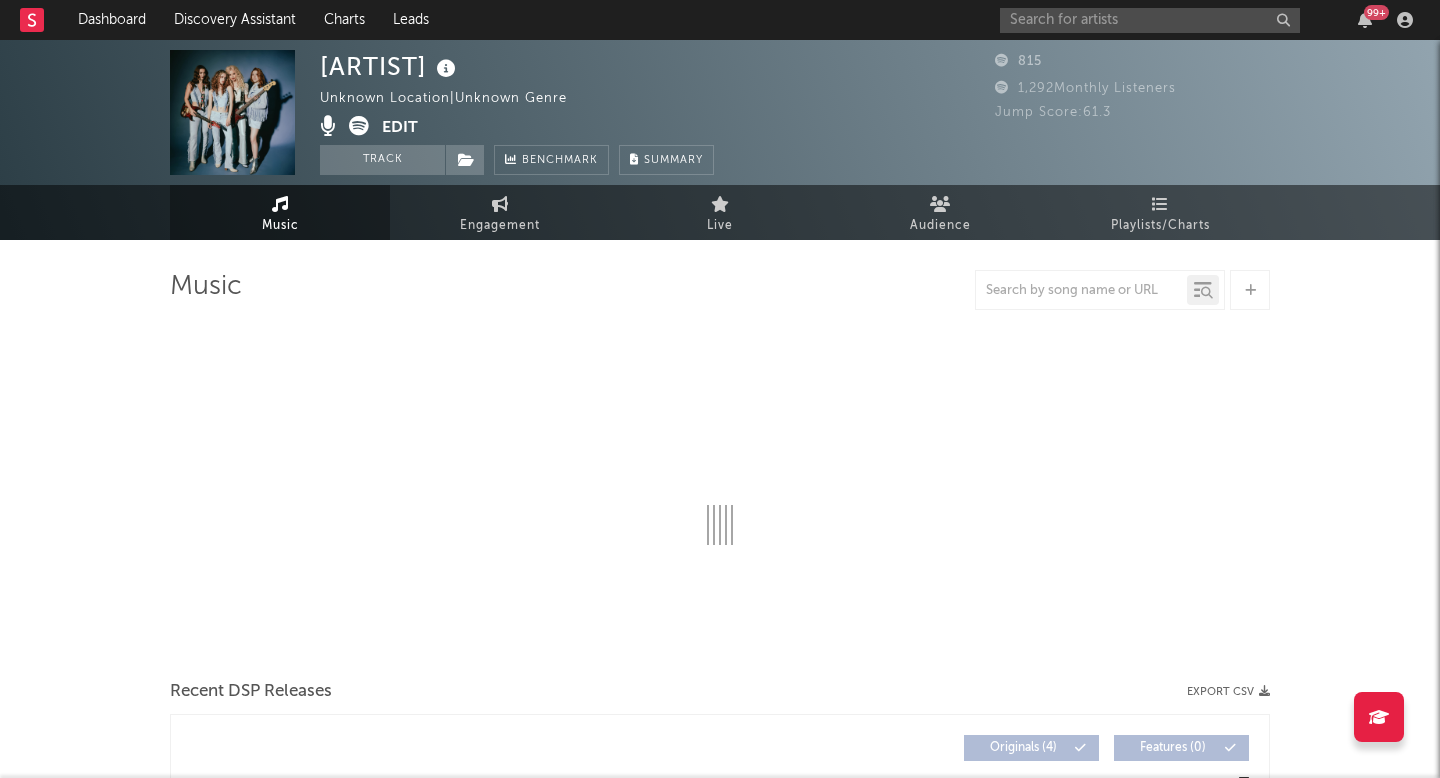 select on "1w" 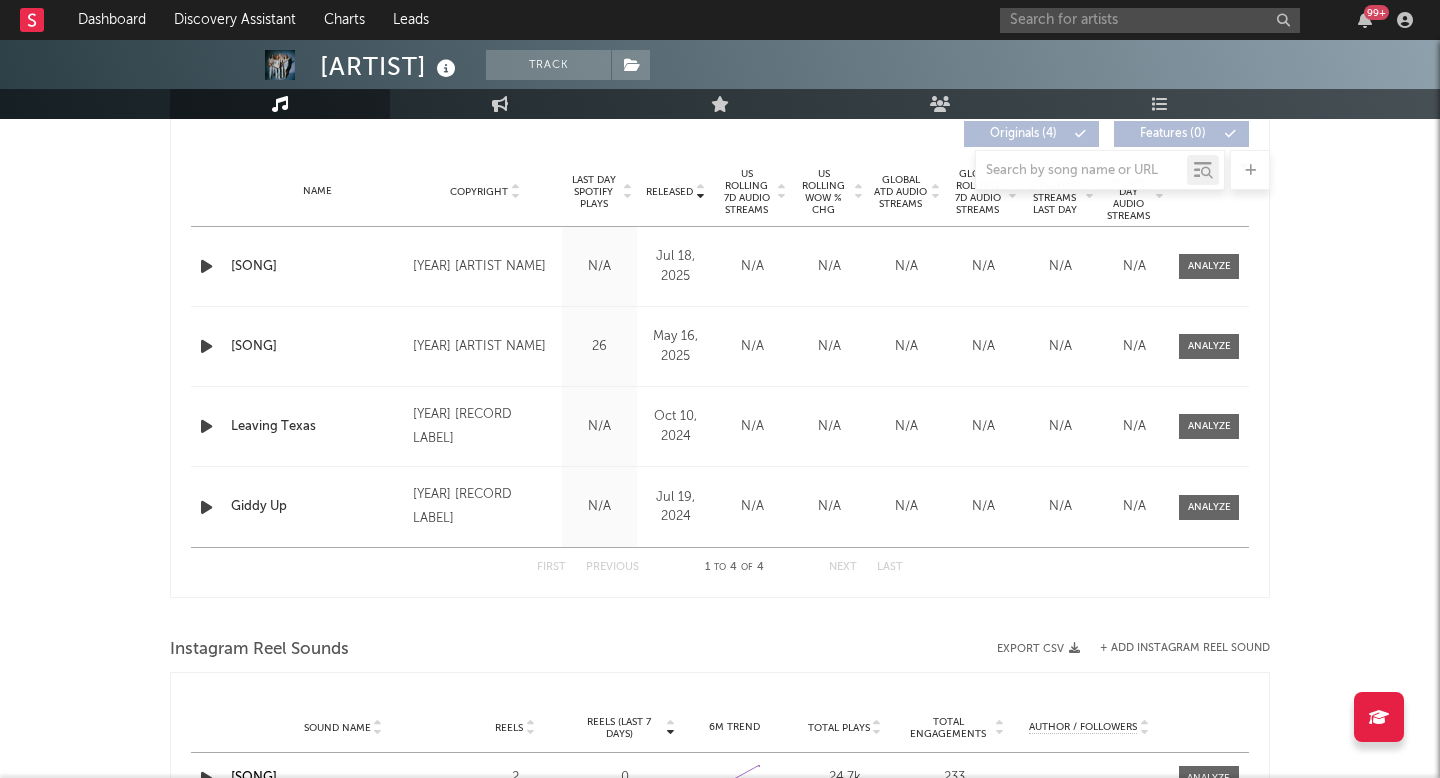 scroll, scrollTop: 588, scrollLeft: 0, axis: vertical 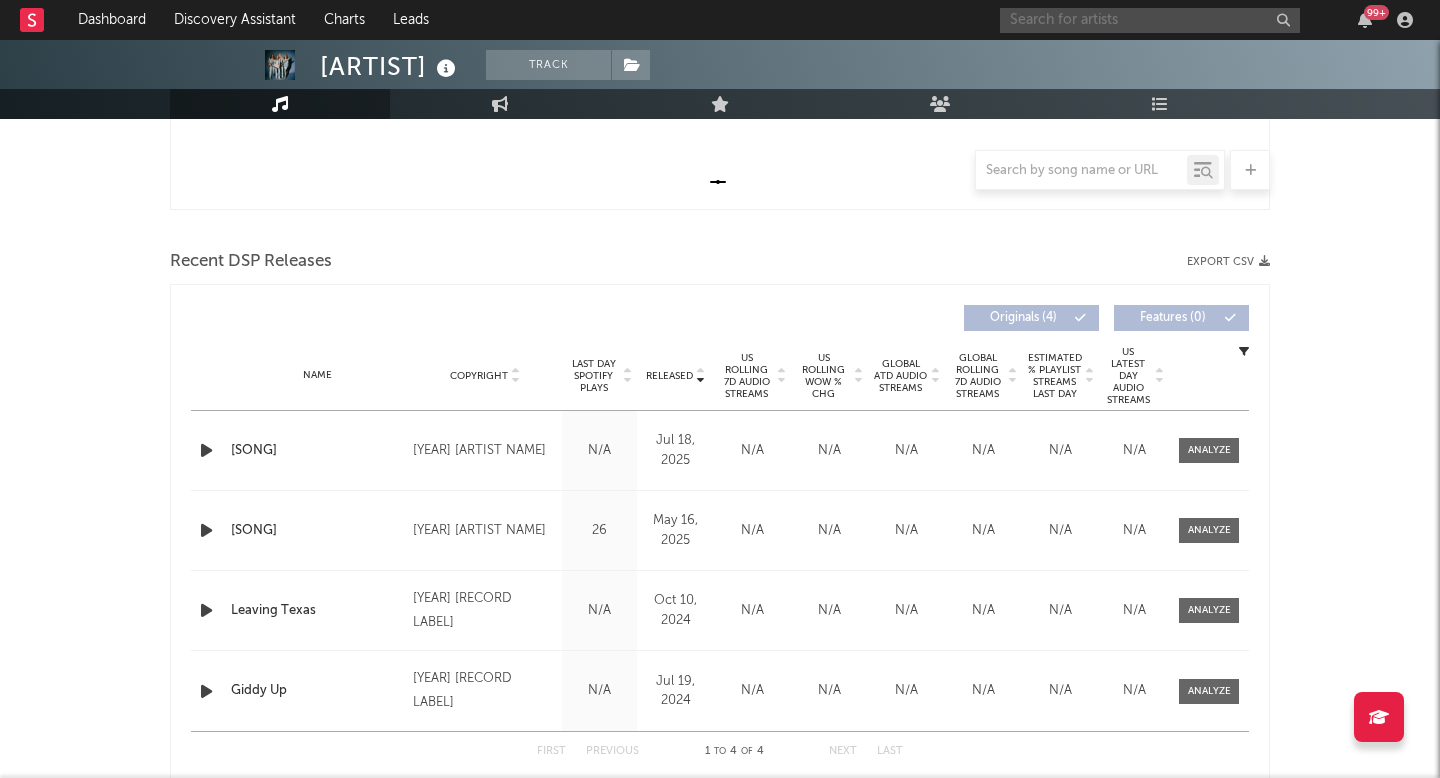 click at bounding box center (1150, 20) 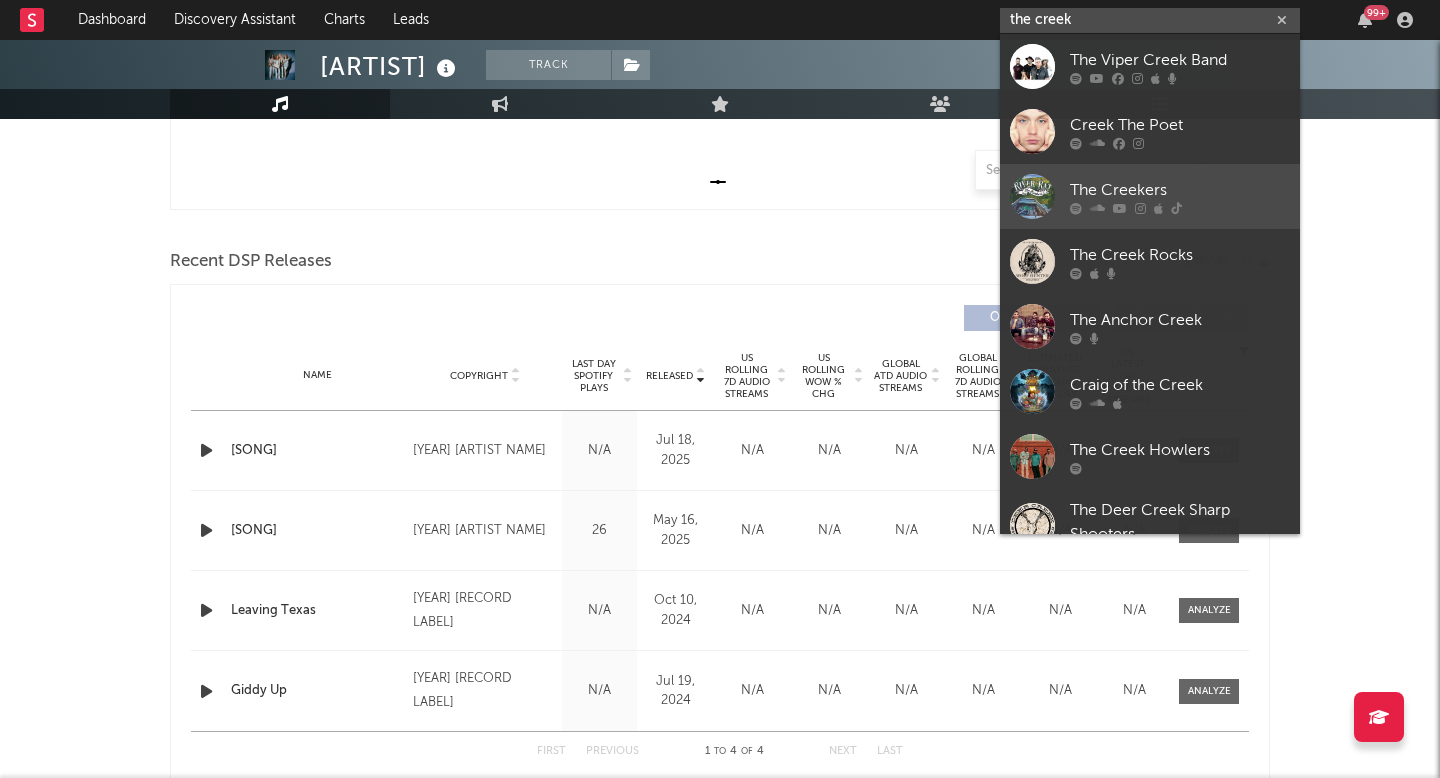 type on "the creek" 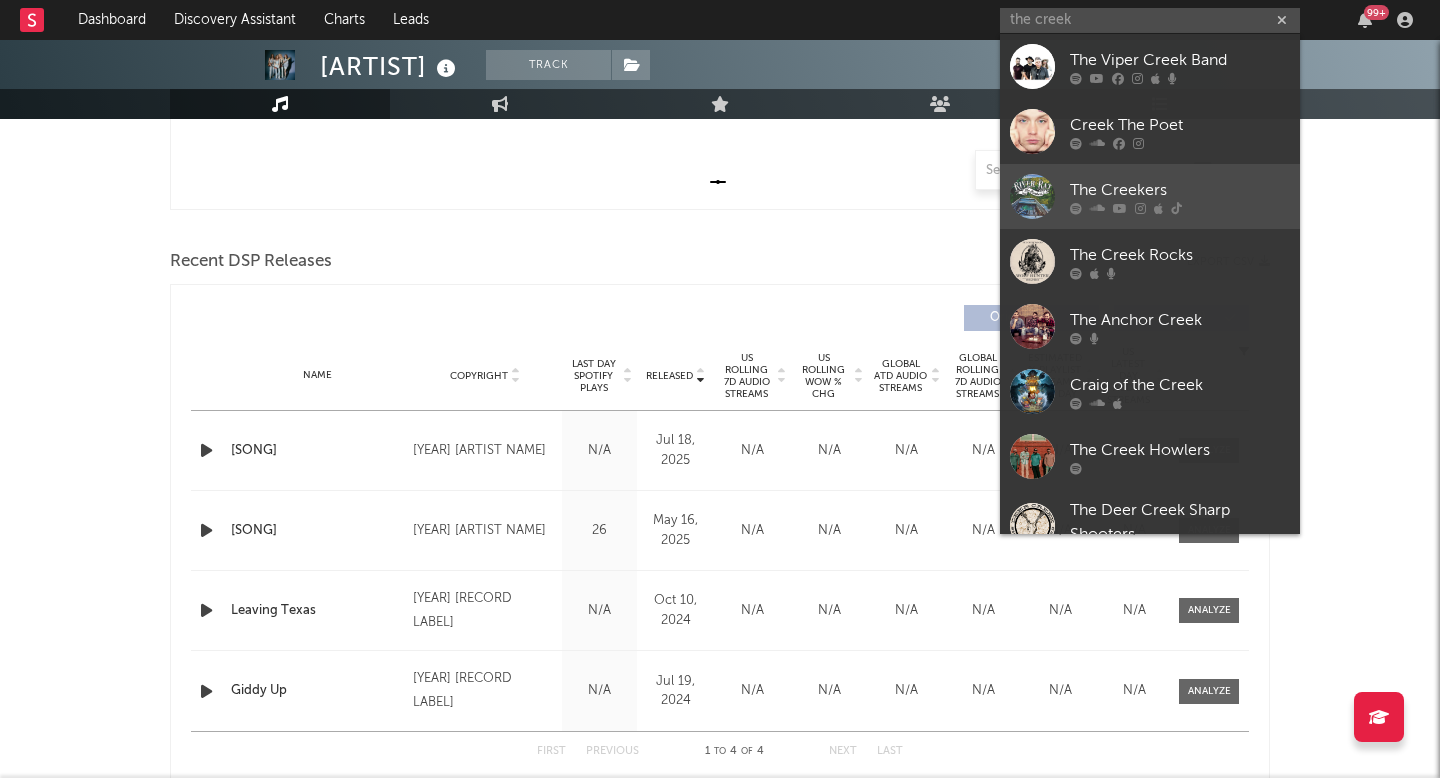 click on "The Creekers" at bounding box center [1150, 196] 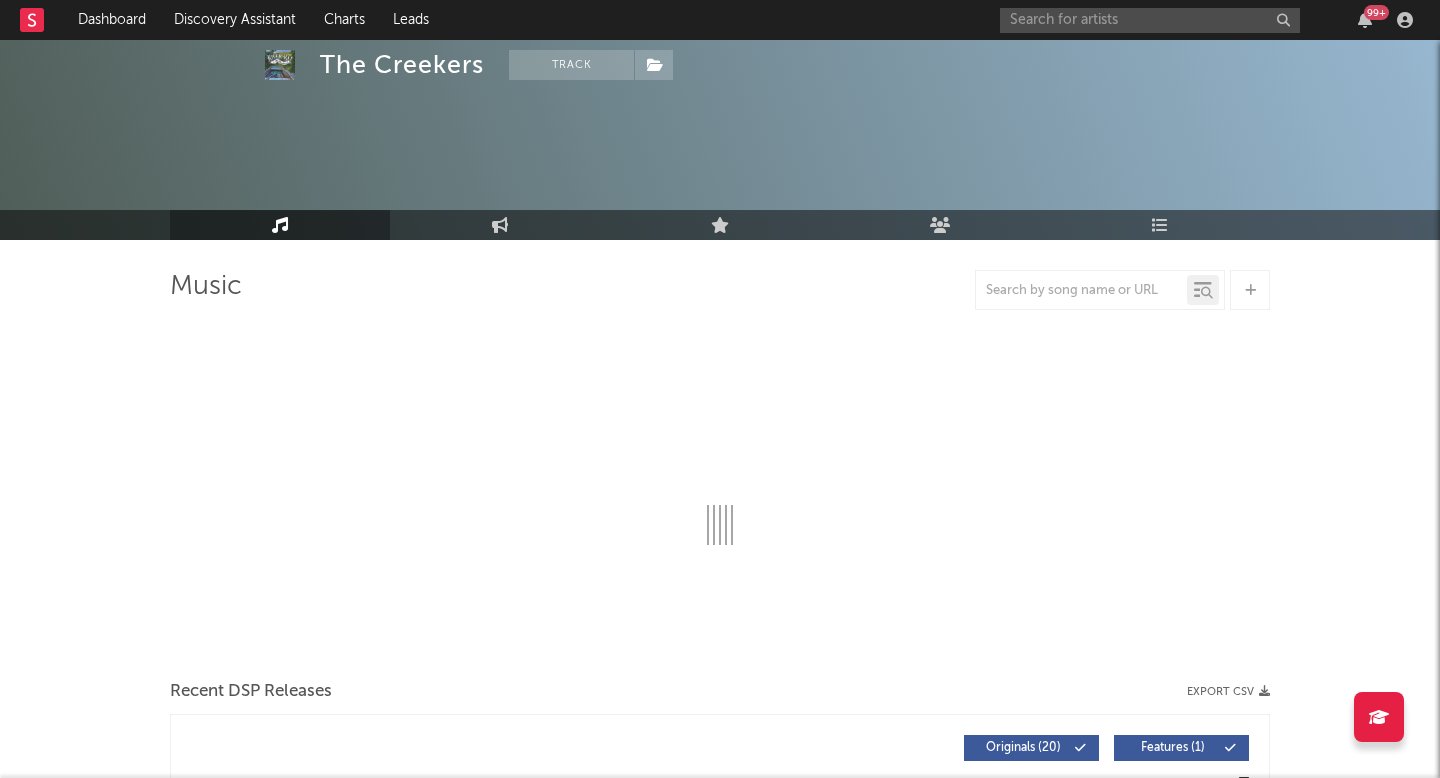 scroll, scrollTop: 71, scrollLeft: 0, axis: vertical 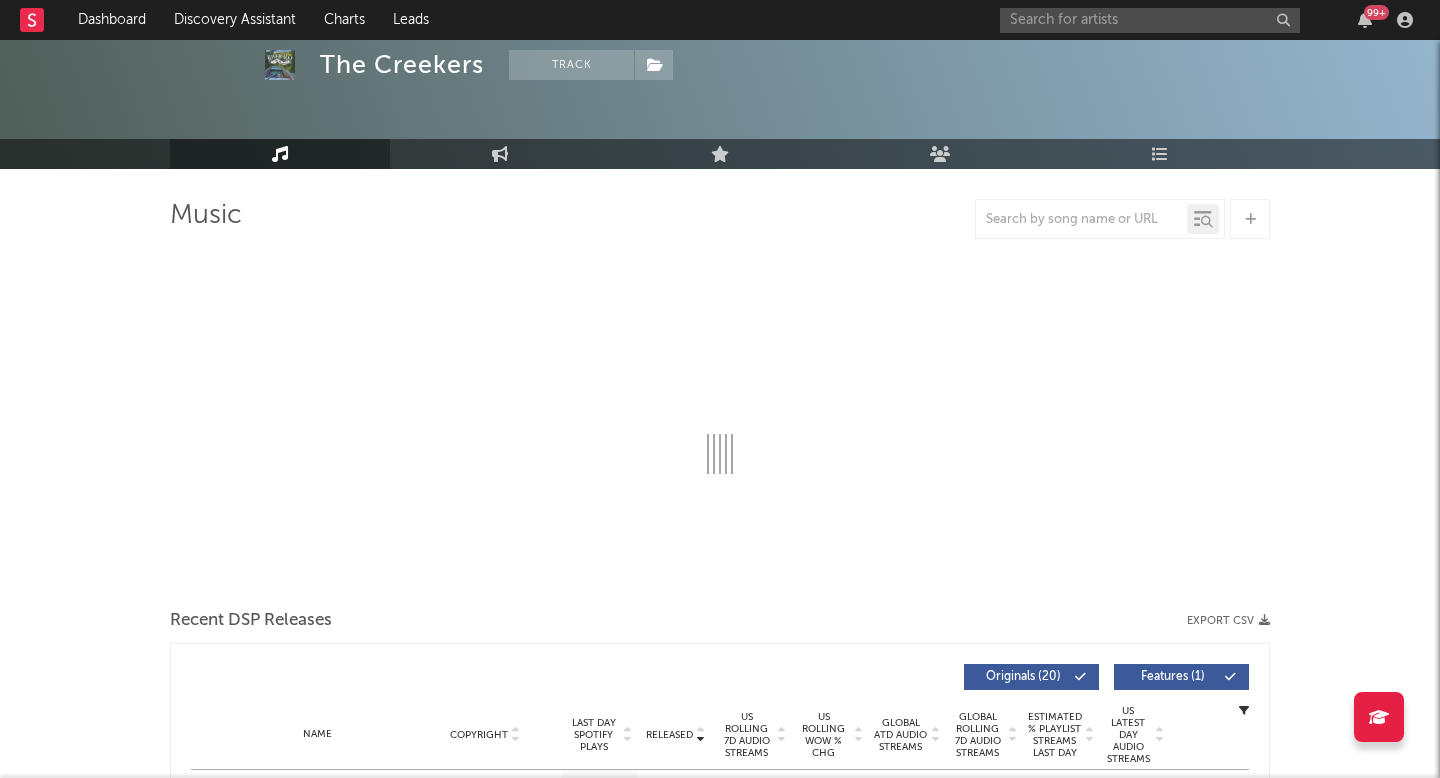 select on "6m" 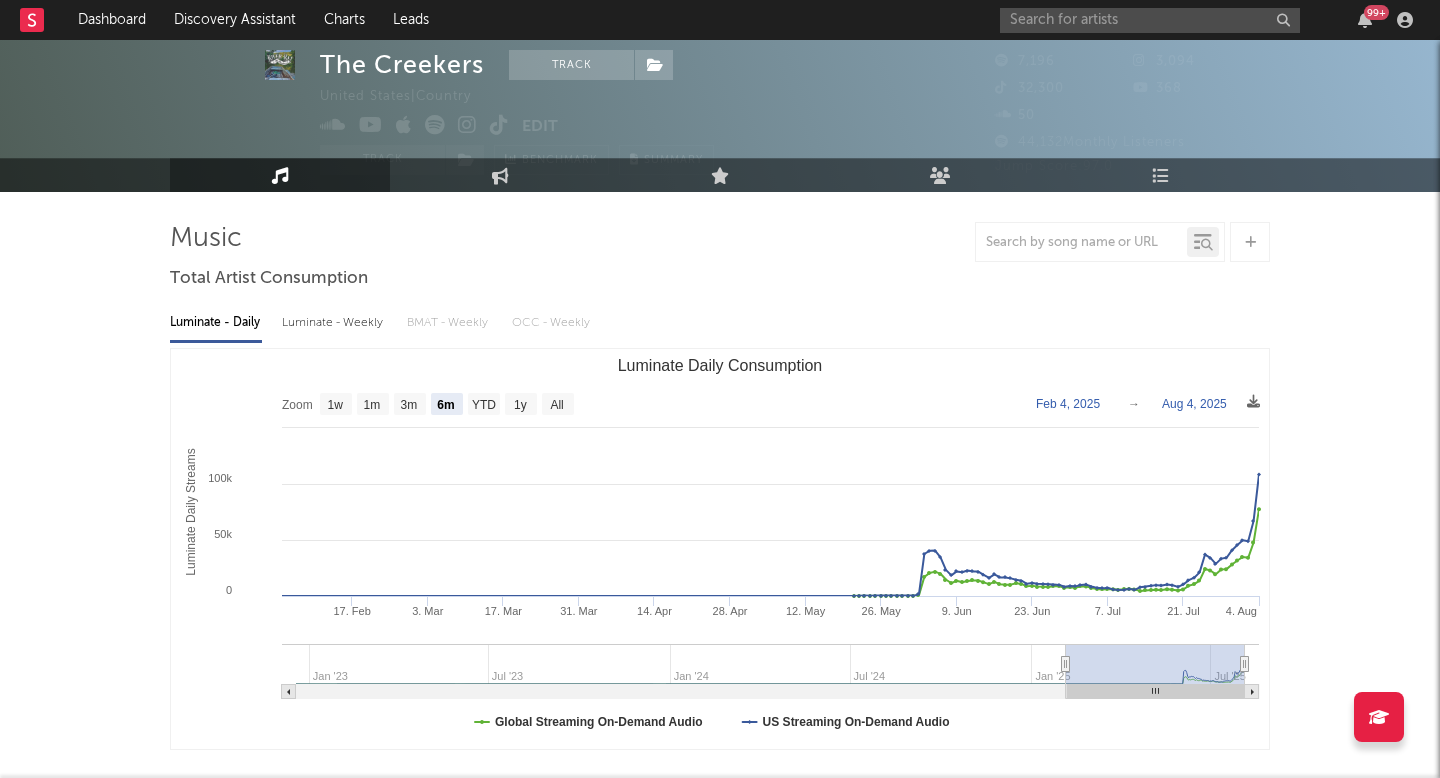 scroll, scrollTop: 42, scrollLeft: 0, axis: vertical 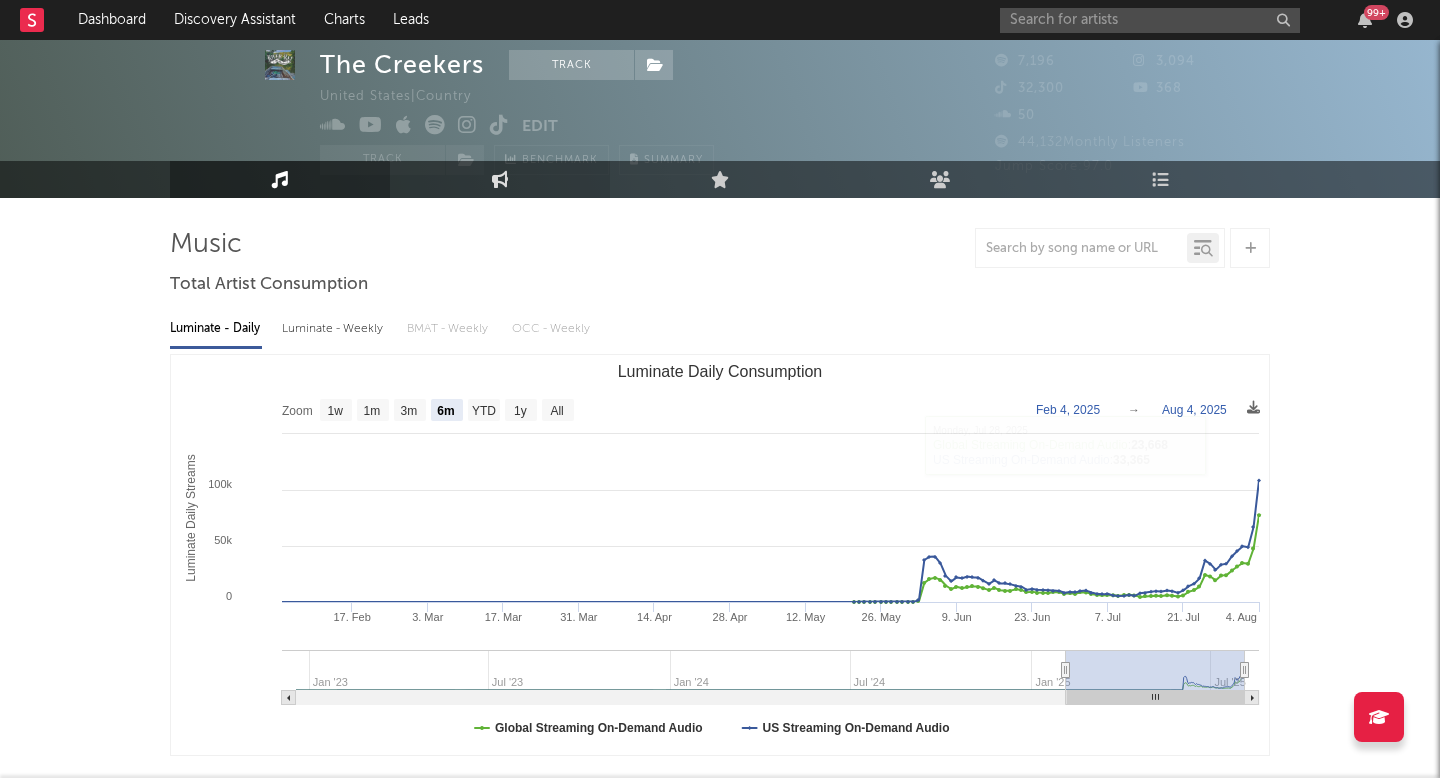 click on "Engagement" at bounding box center [500, 179] 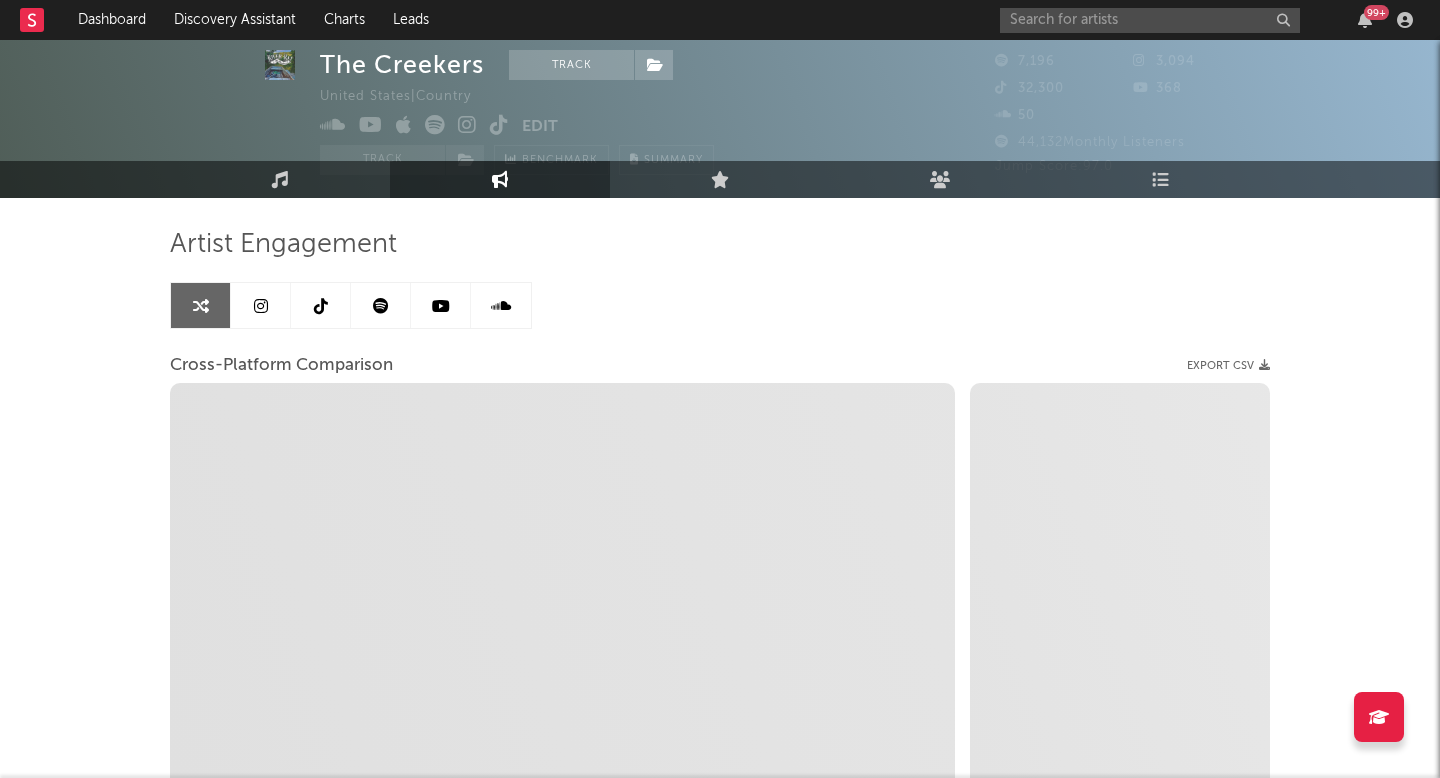 select on "1m" 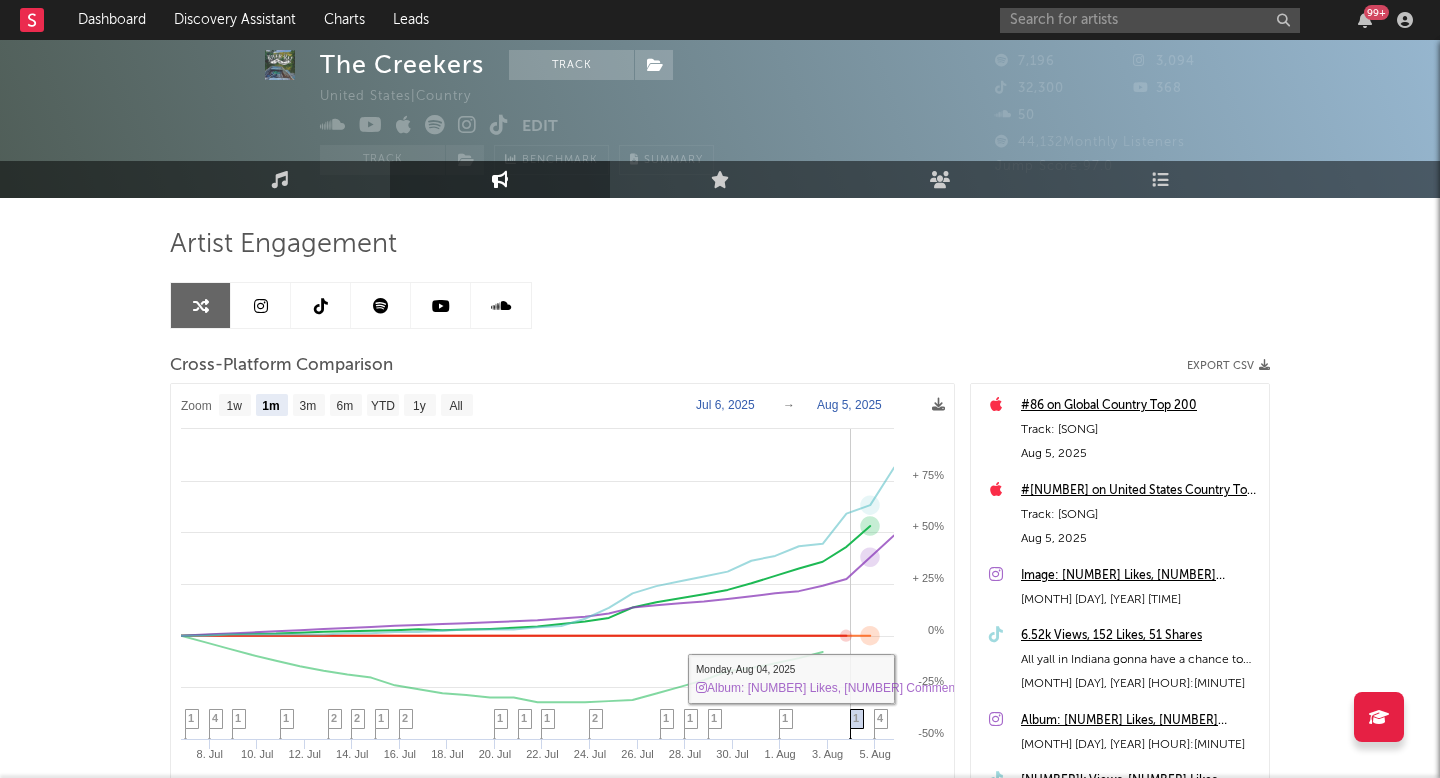 click on "1" at bounding box center (856, 718) 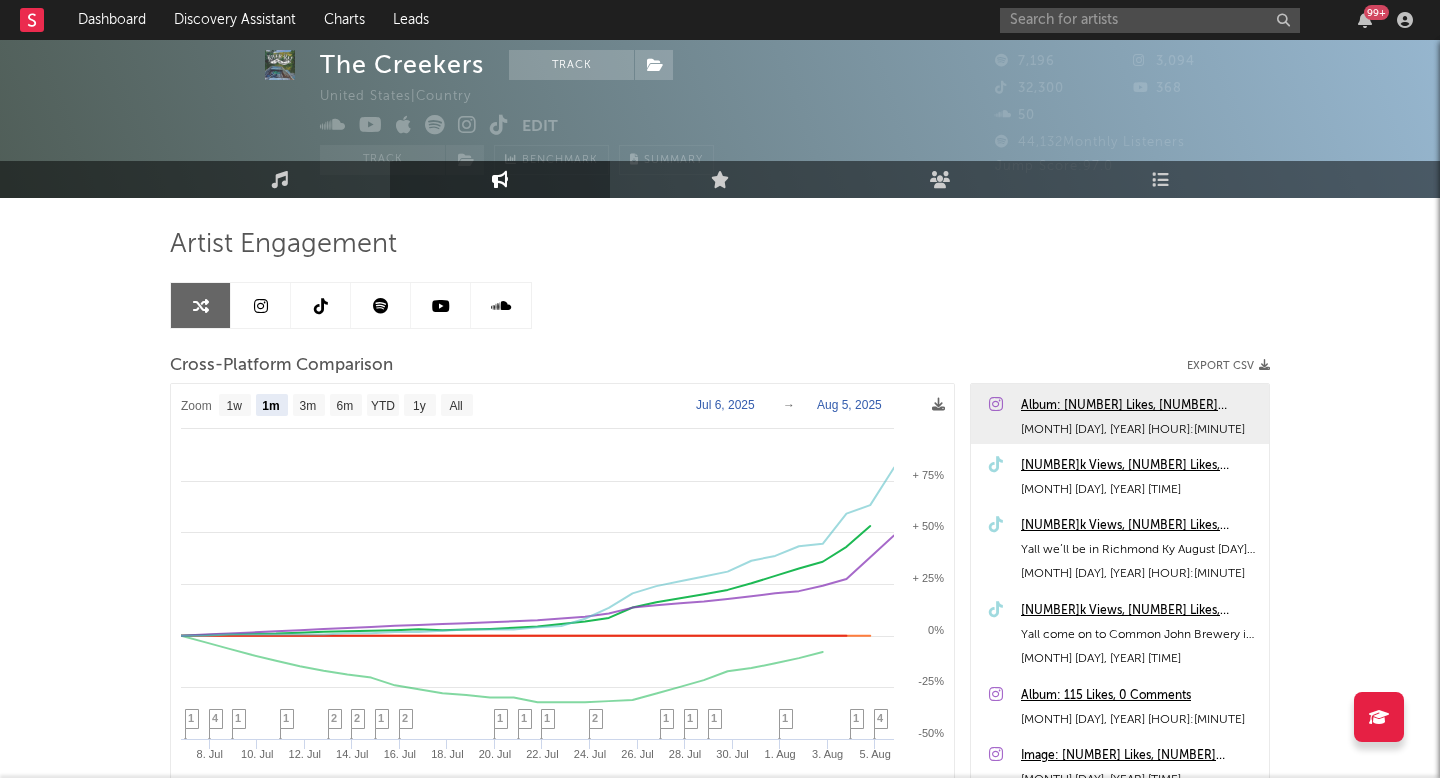 scroll, scrollTop: 374, scrollLeft: 0, axis: vertical 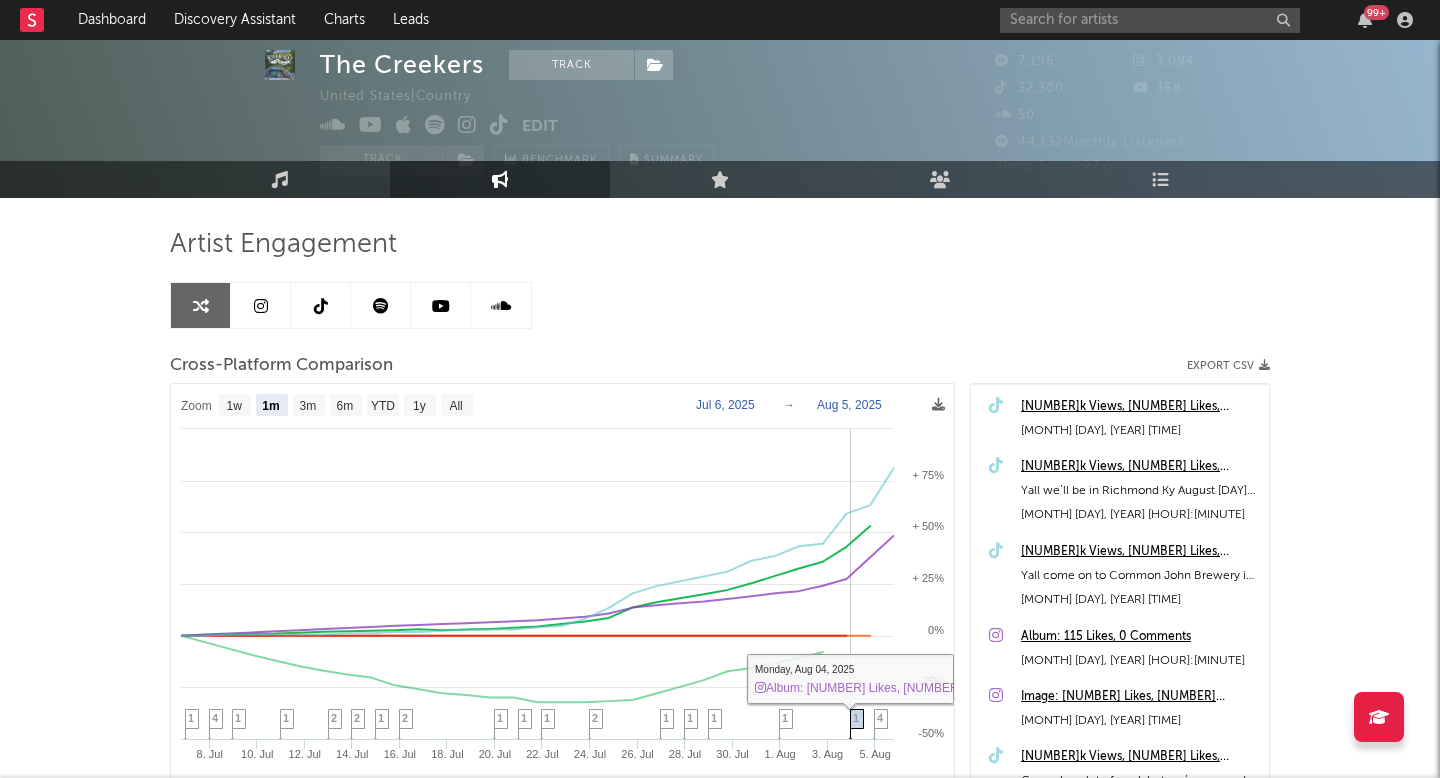 click 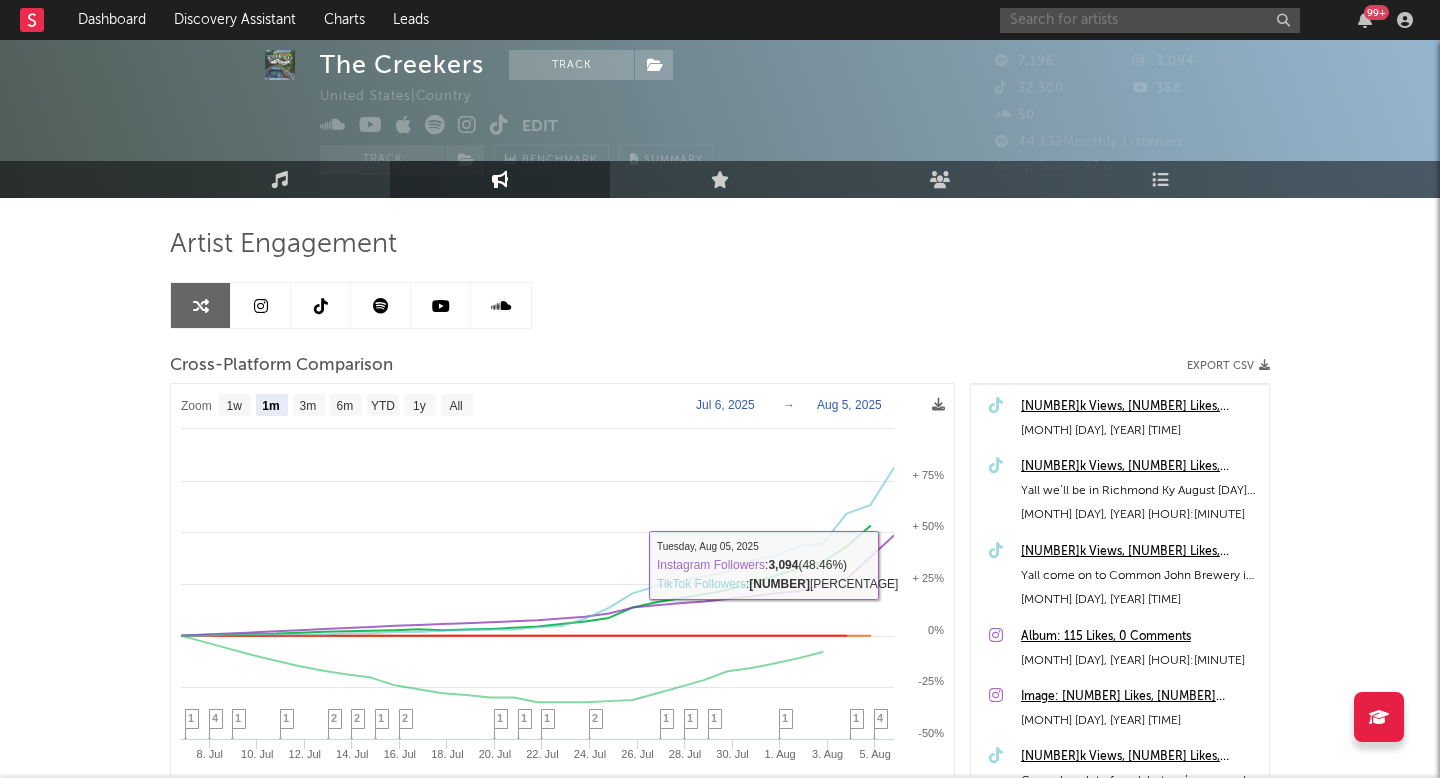 click at bounding box center (1150, 20) 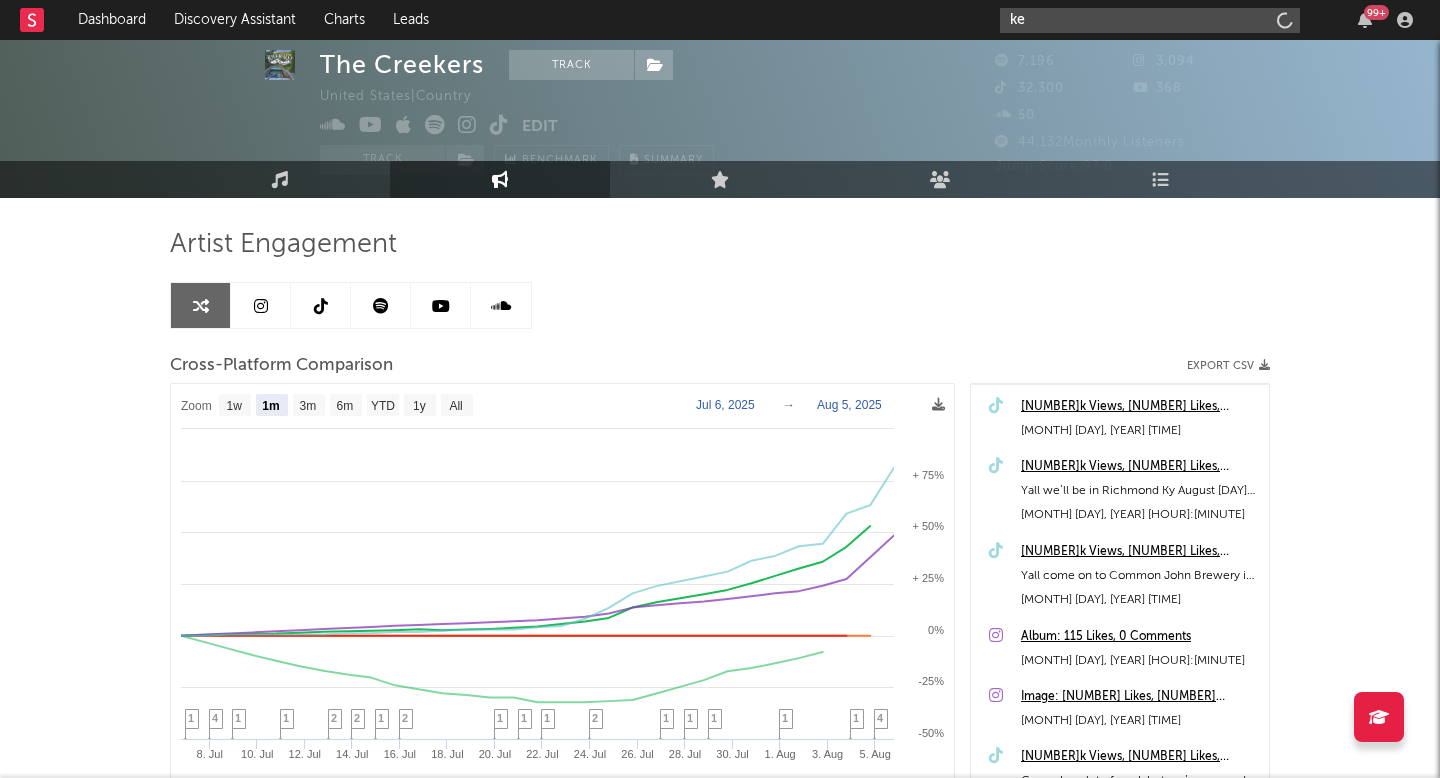 type on "k" 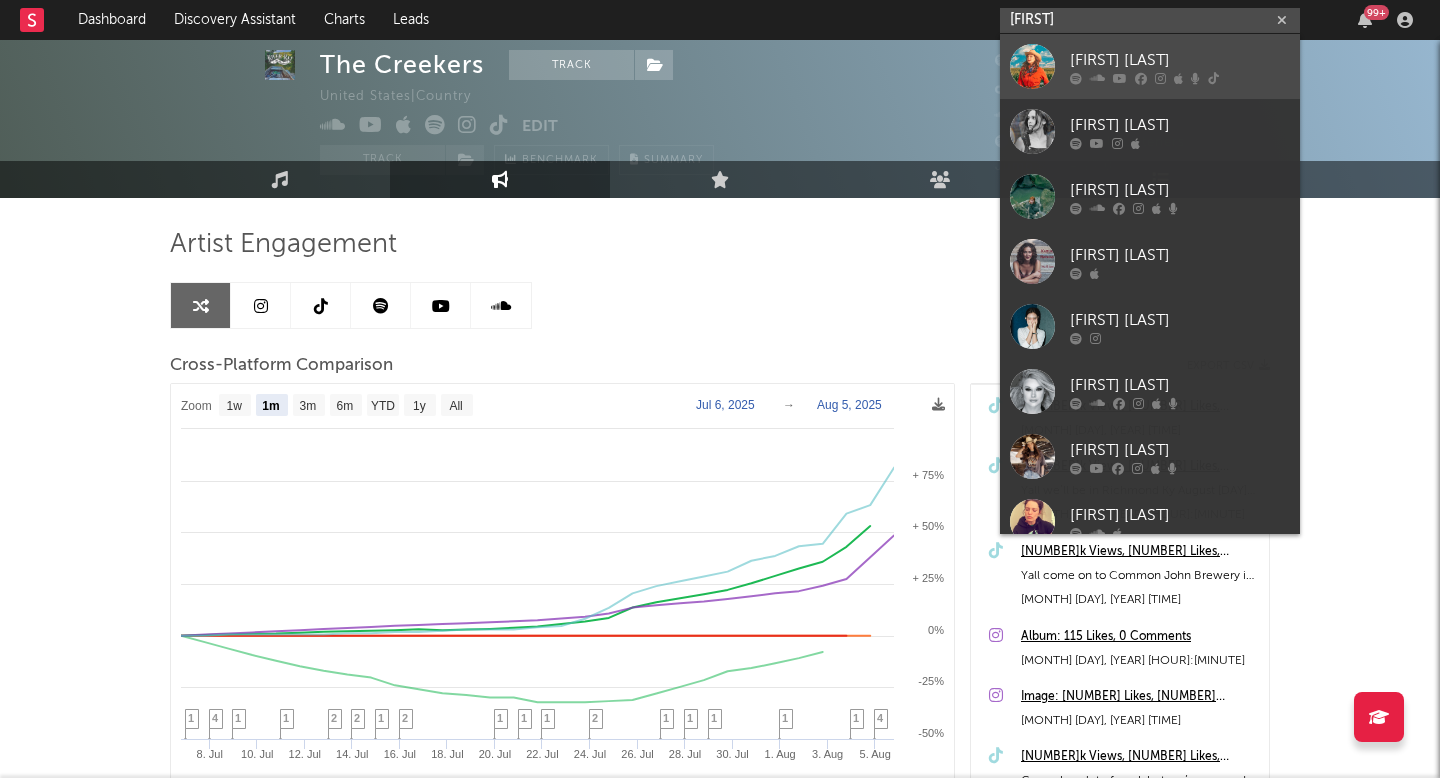 type on "[FIRST]" 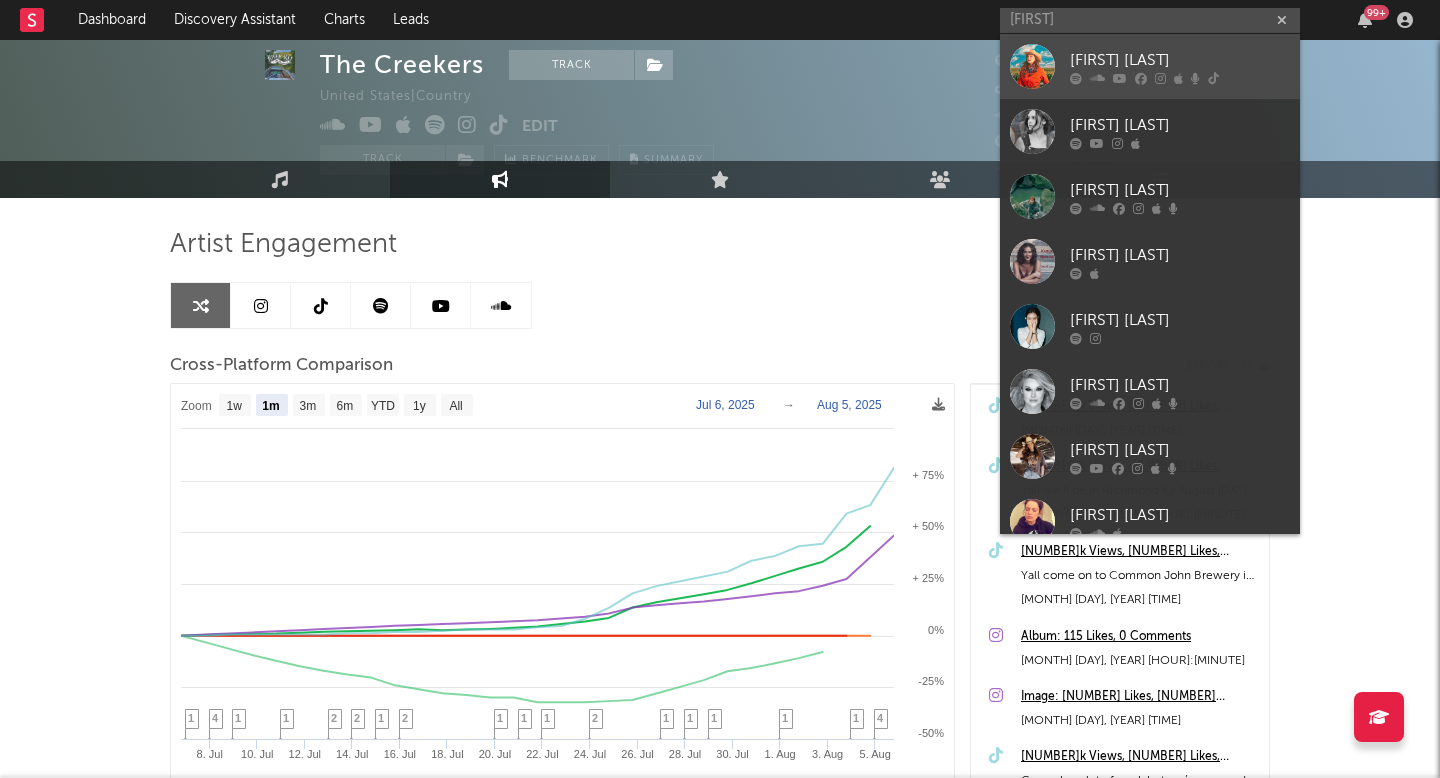 click on "[FIRST] [LAST]" at bounding box center (1180, 60) 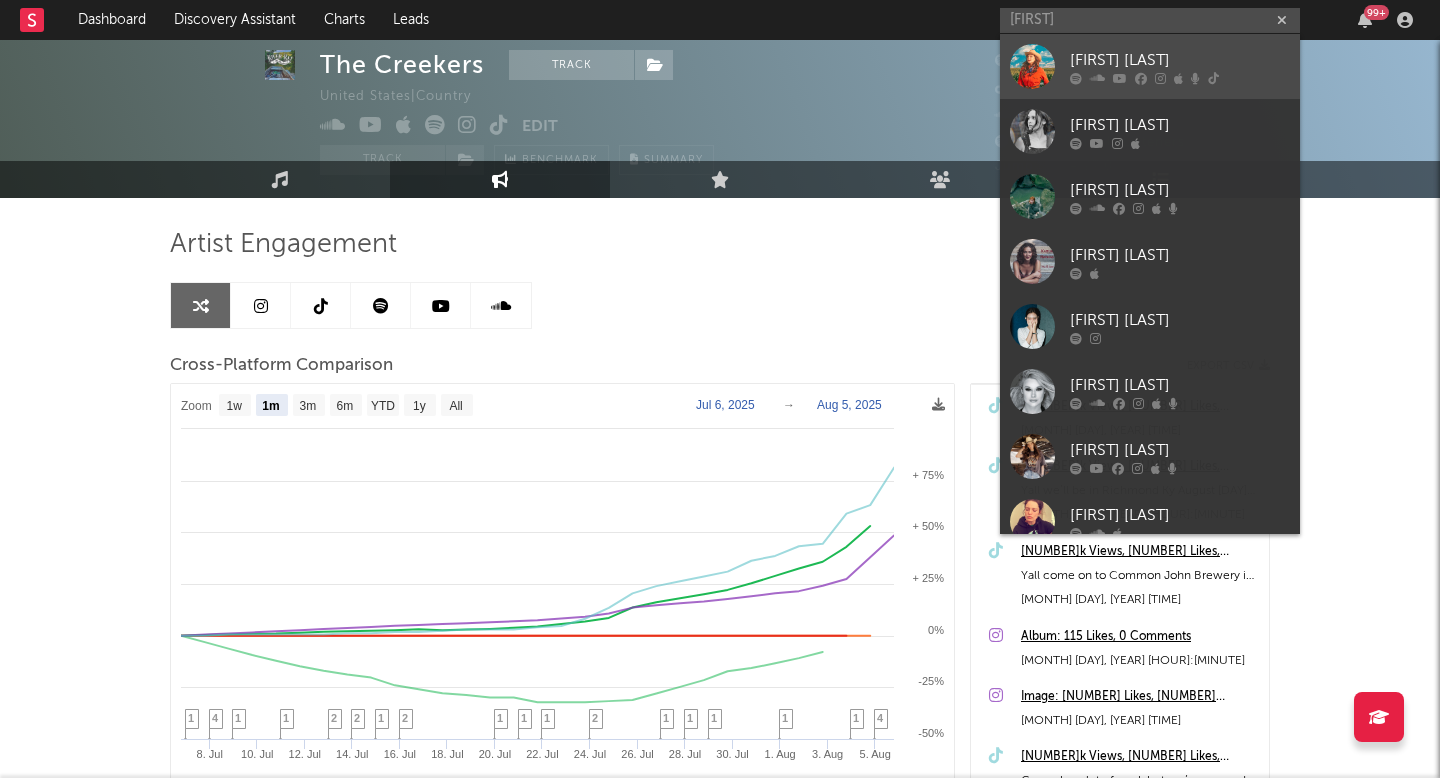 type 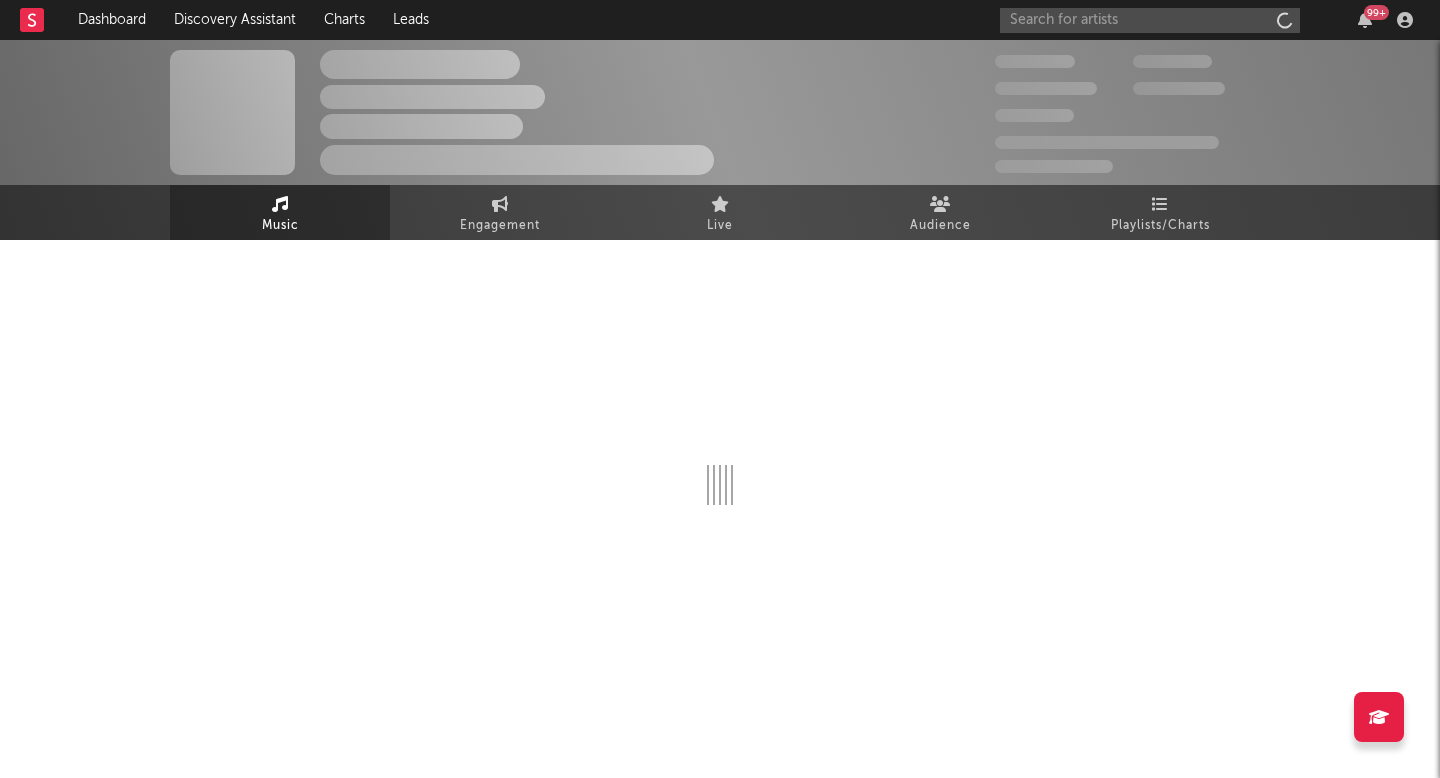 scroll, scrollTop: 0, scrollLeft: 0, axis: both 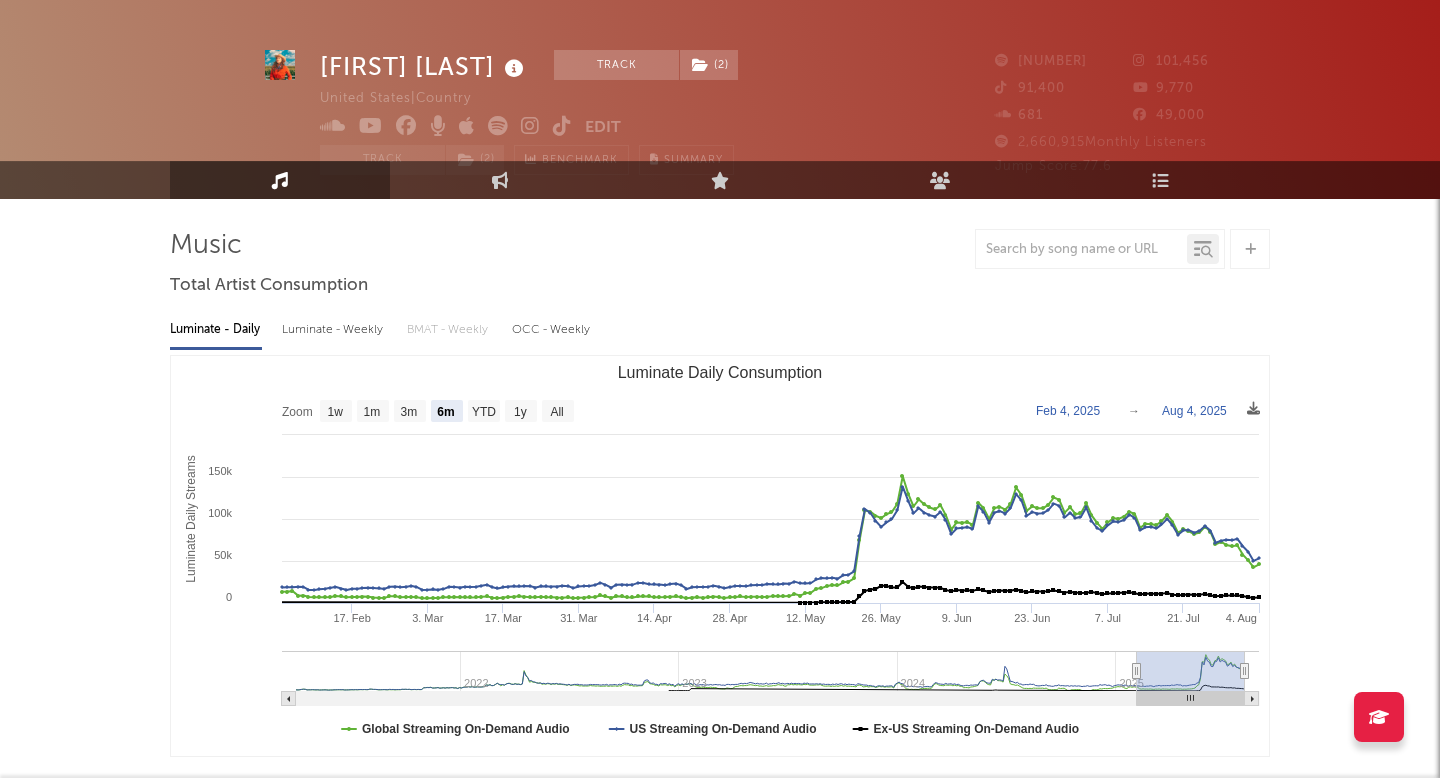 select on "6m" 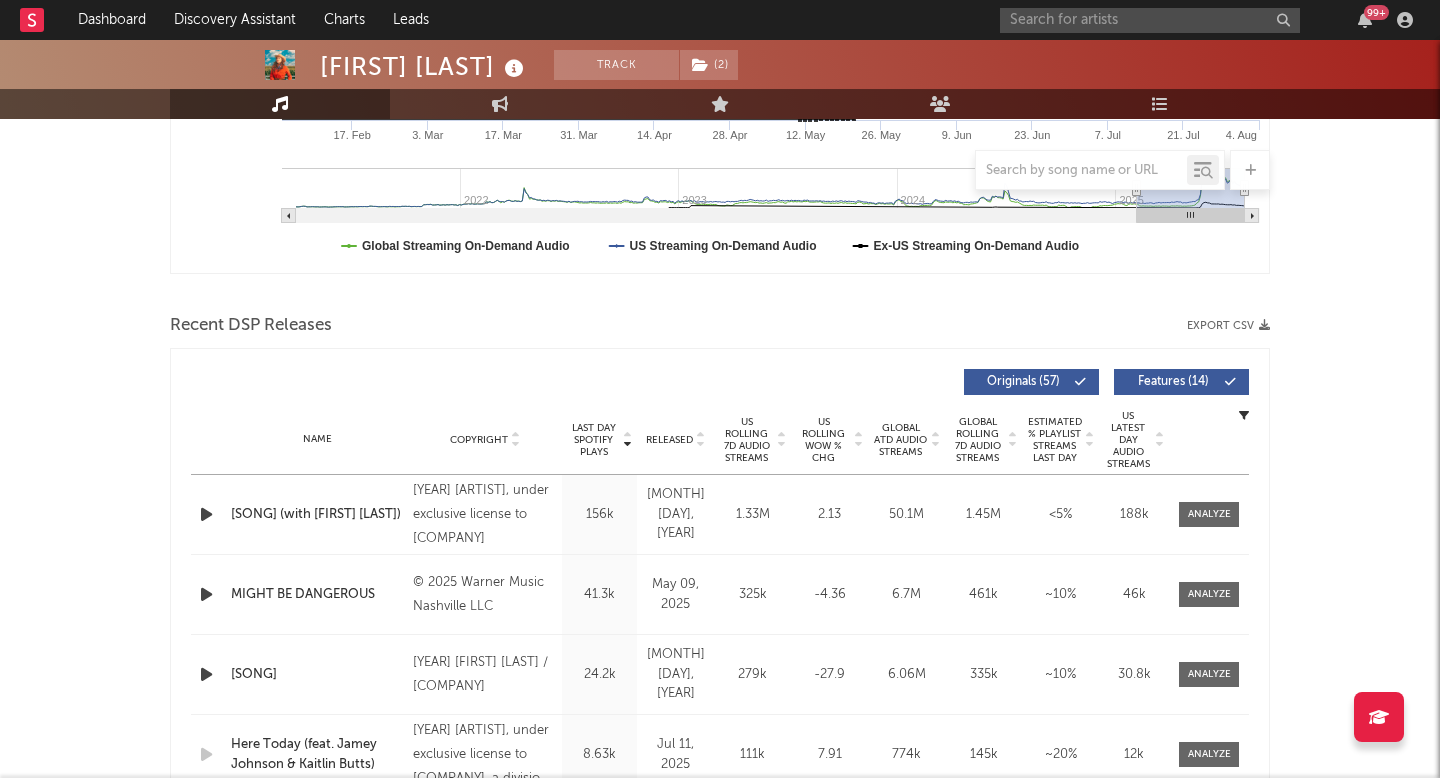 scroll, scrollTop: 527, scrollLeft: 0, axis: vertical 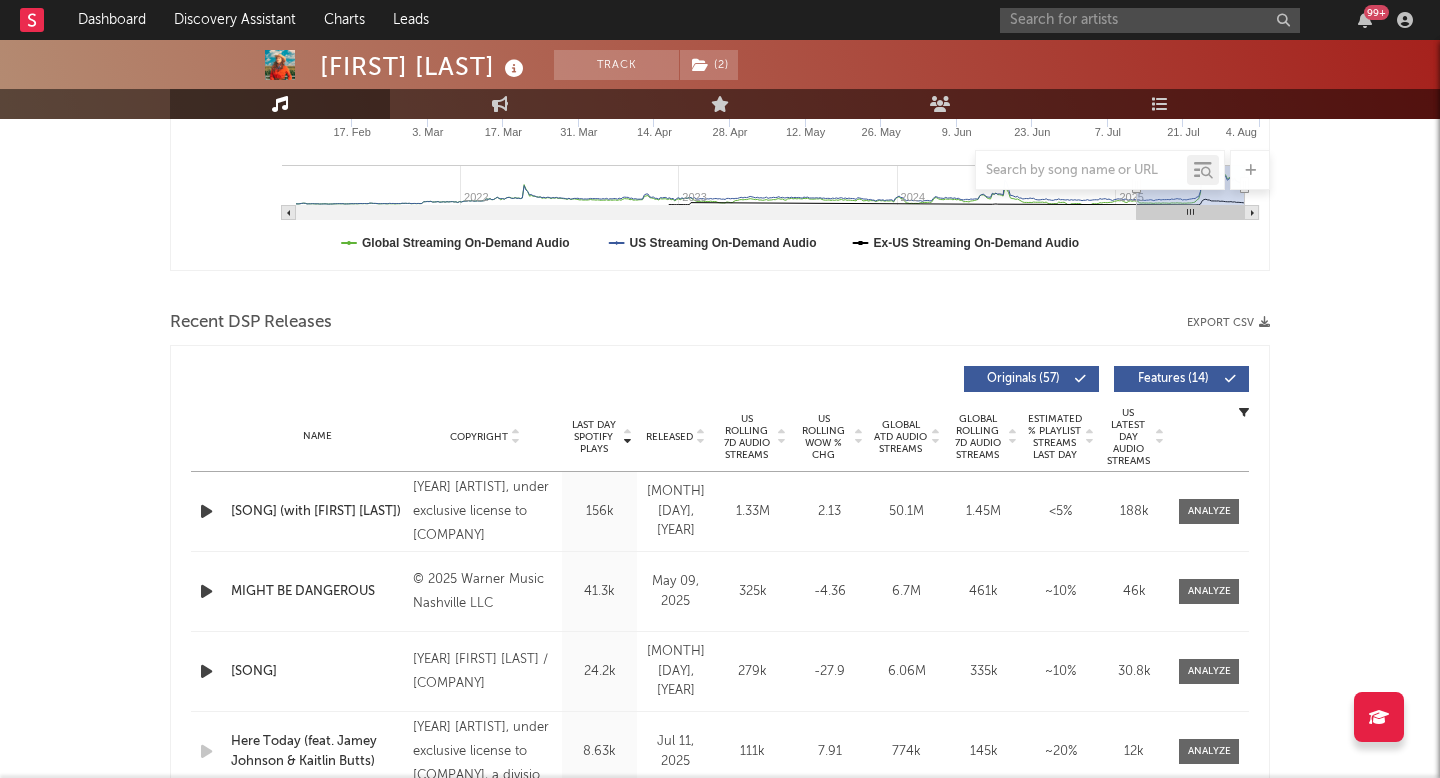 click on "US Rolling 7D Audio Streams" at bounding box center (746, 437) 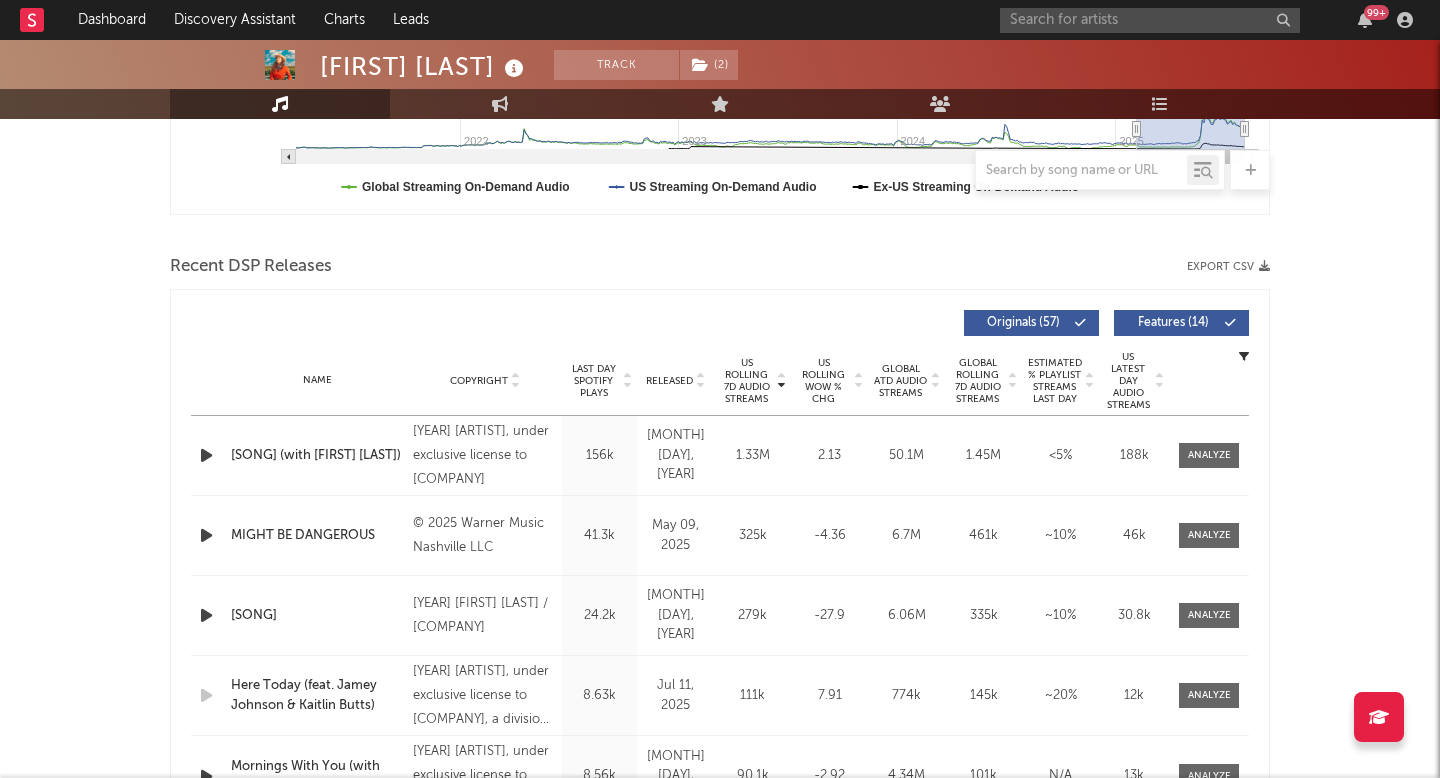 scroll, scrollTop: 581, scrollLeft: 0, axis: vertical 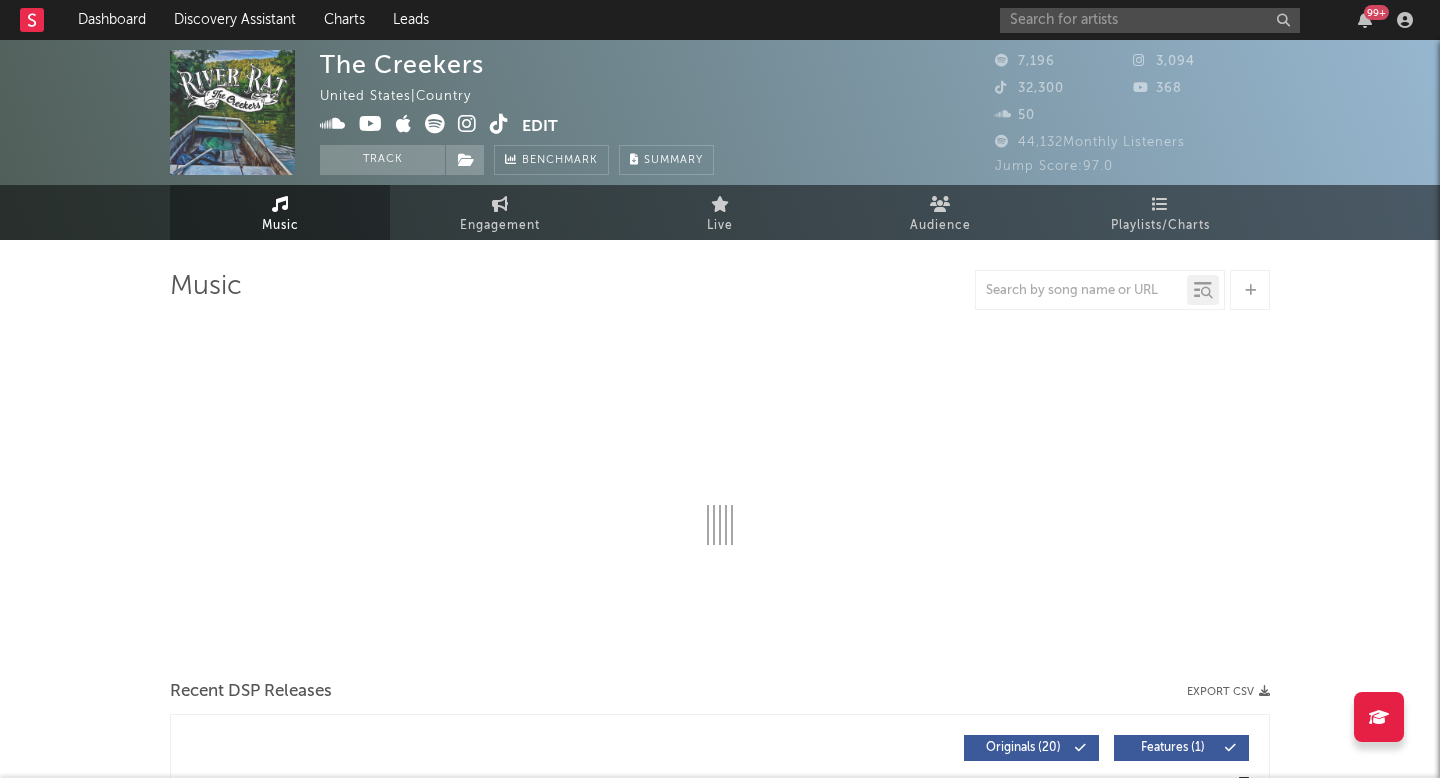 select on "6m" 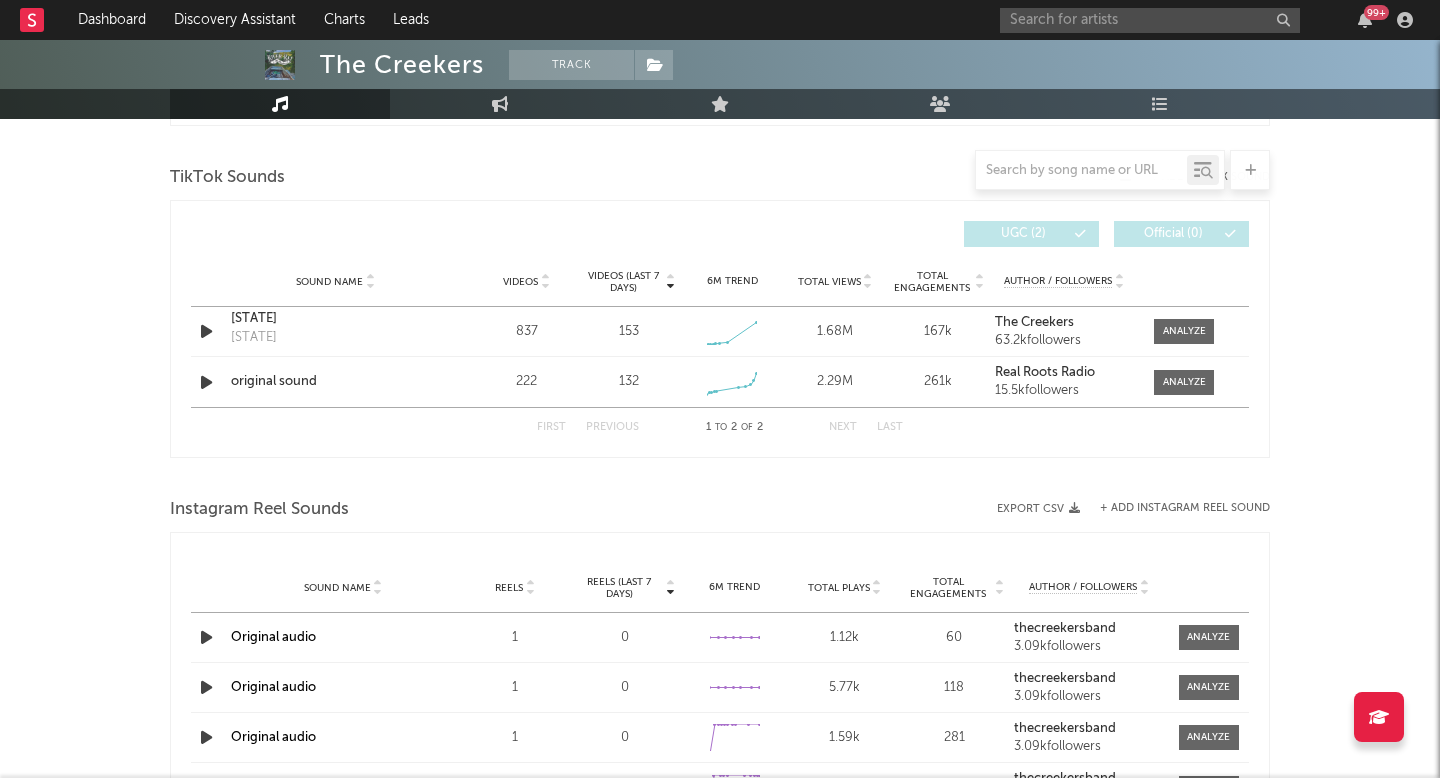 scroll, scrollTop: 1336, scrollLeft: 0, axis: vertical 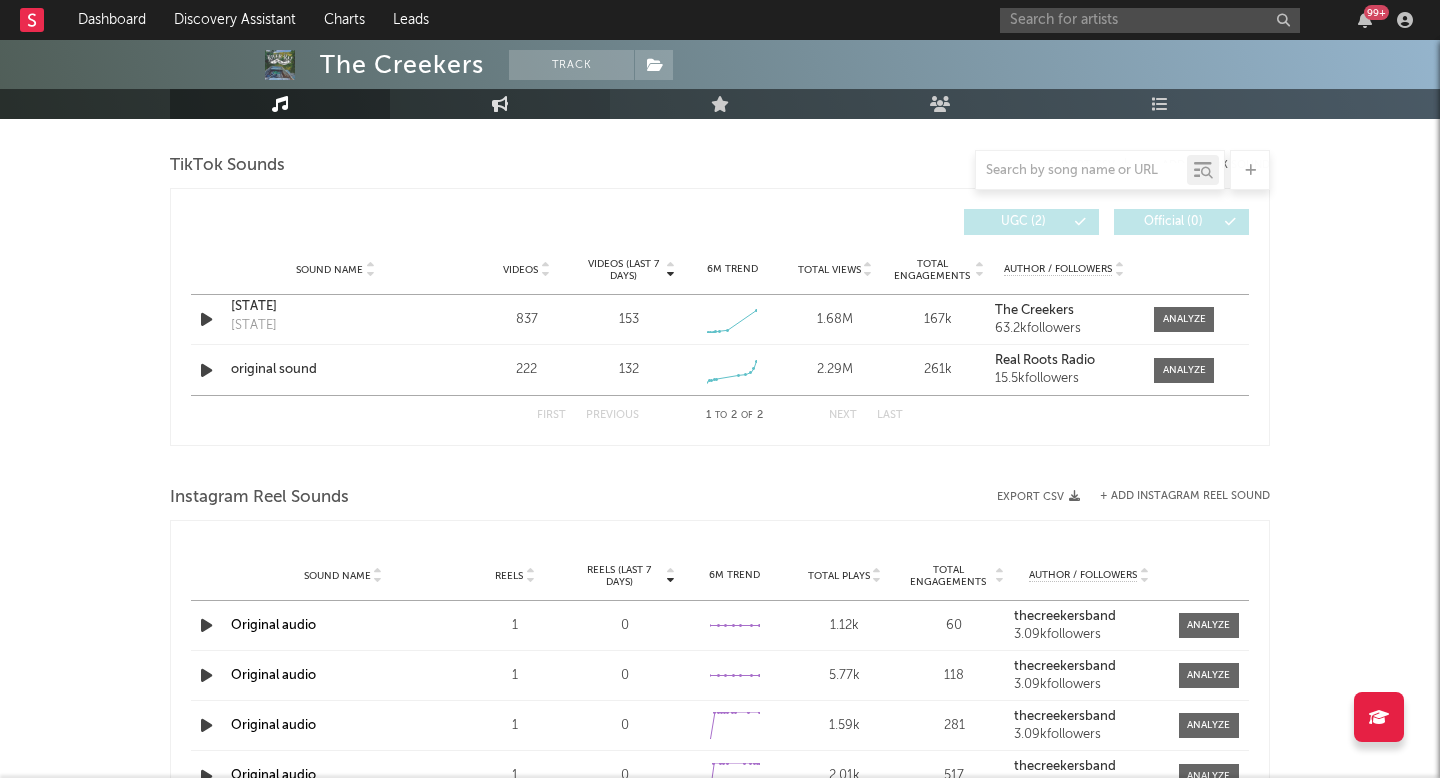 click on "Engagement" at bounding box center (500, 104) 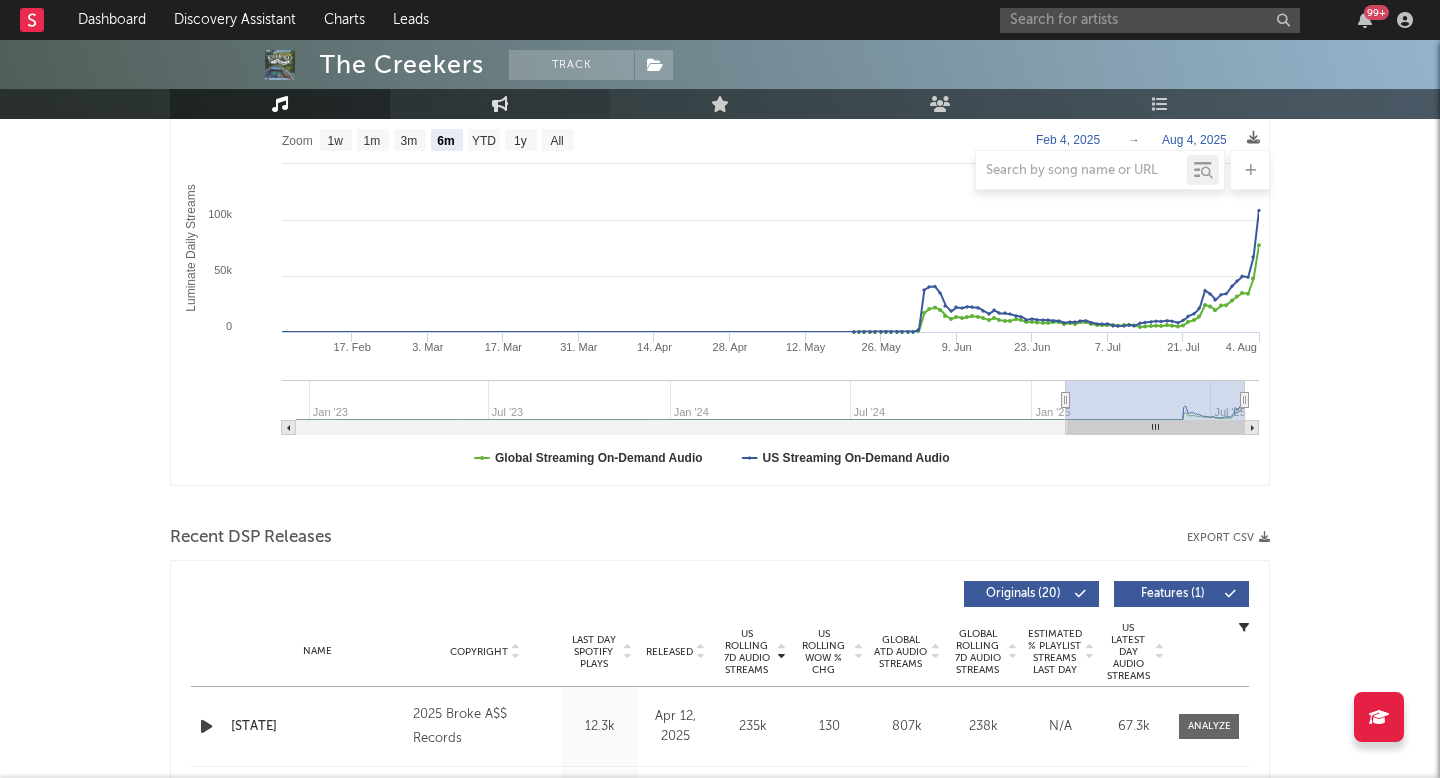 select on "1m" 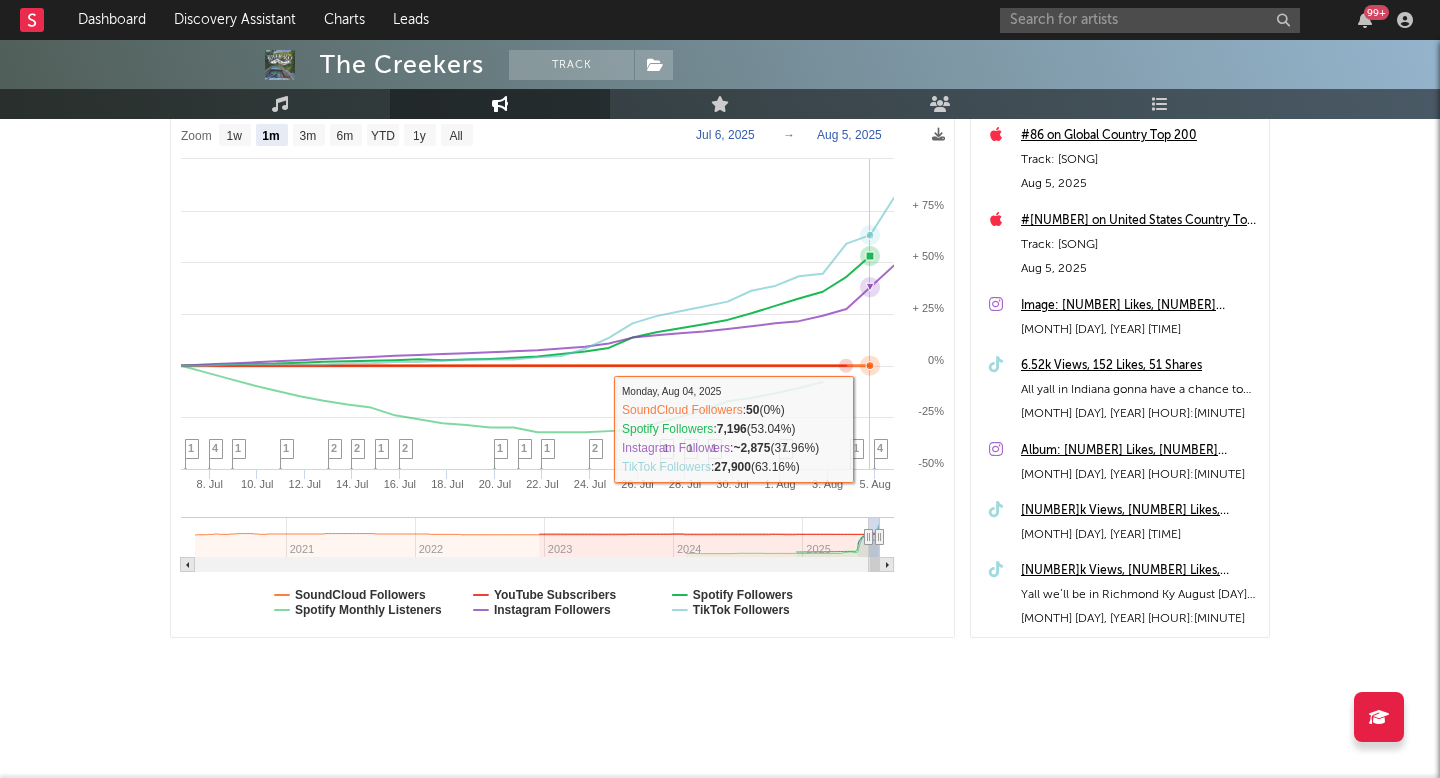 click 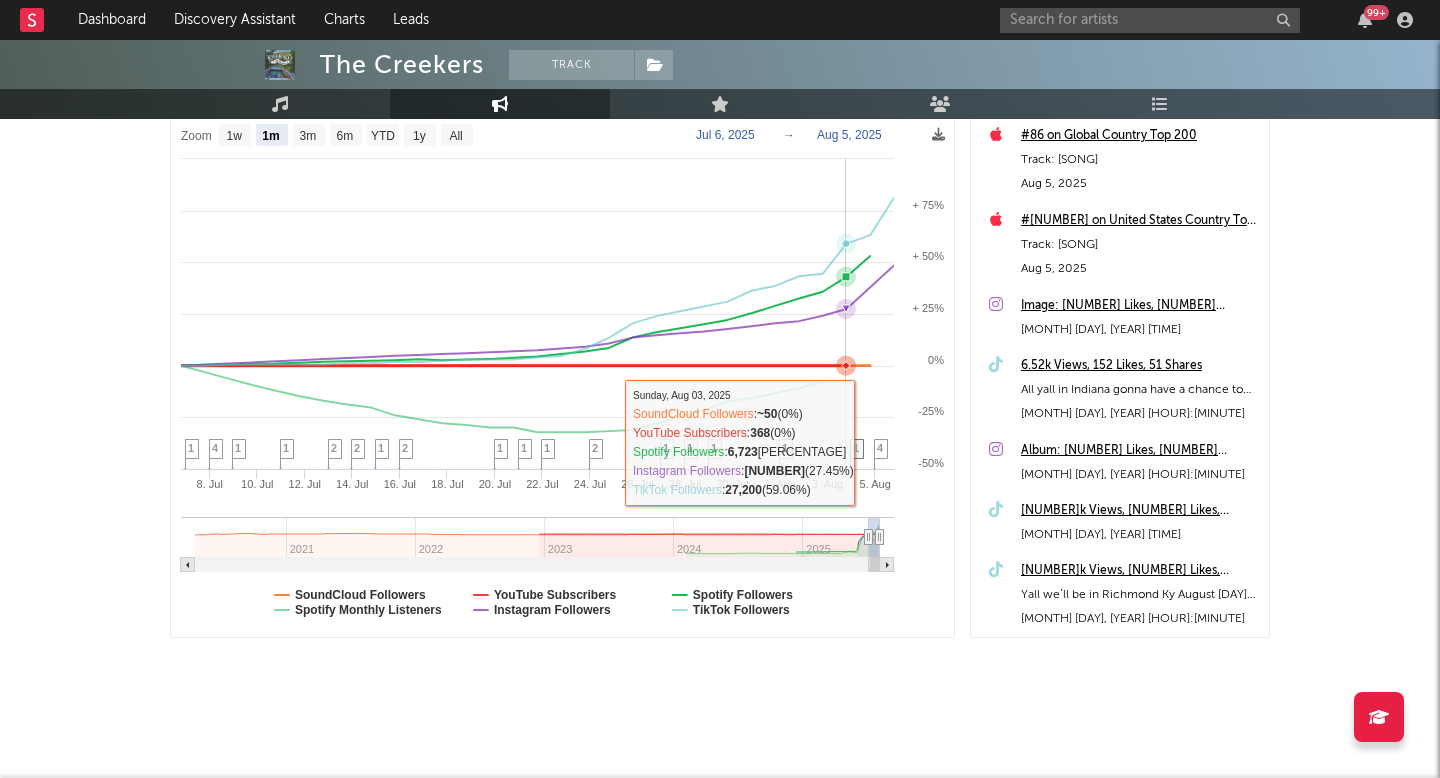 click 